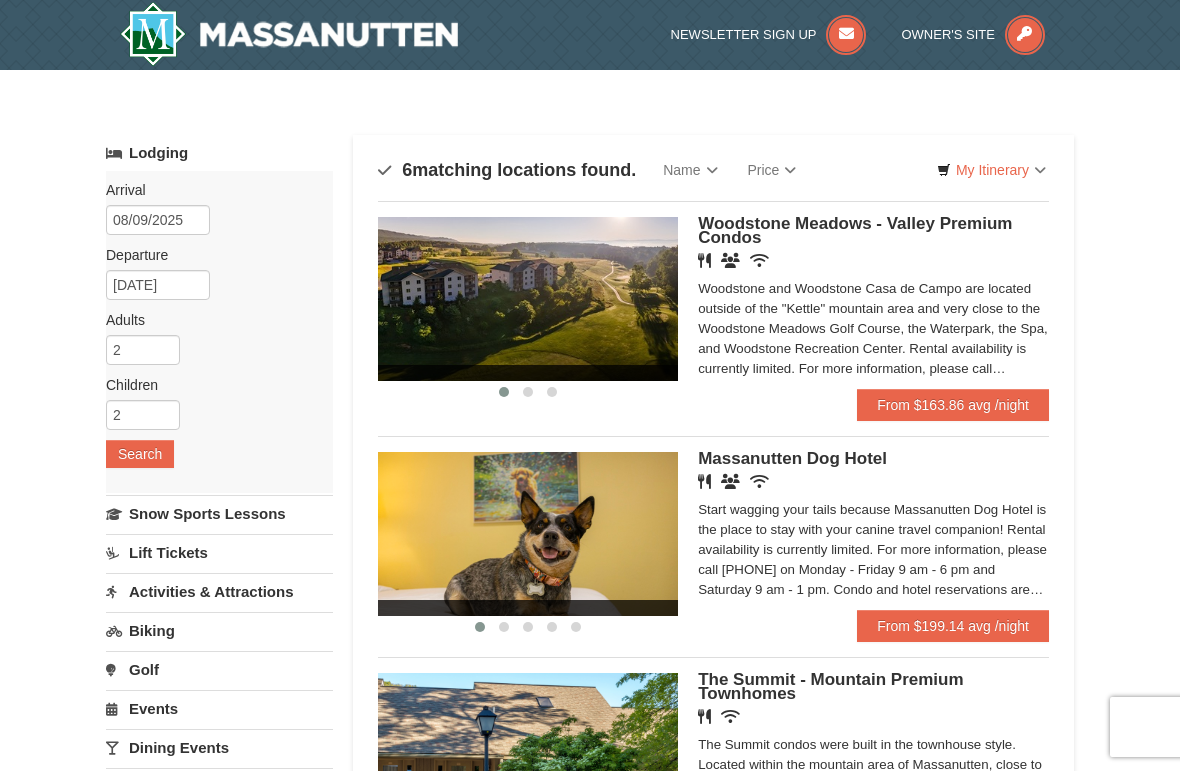 scroll, scrollTop: 0, scrollLeft: 0, axis: both 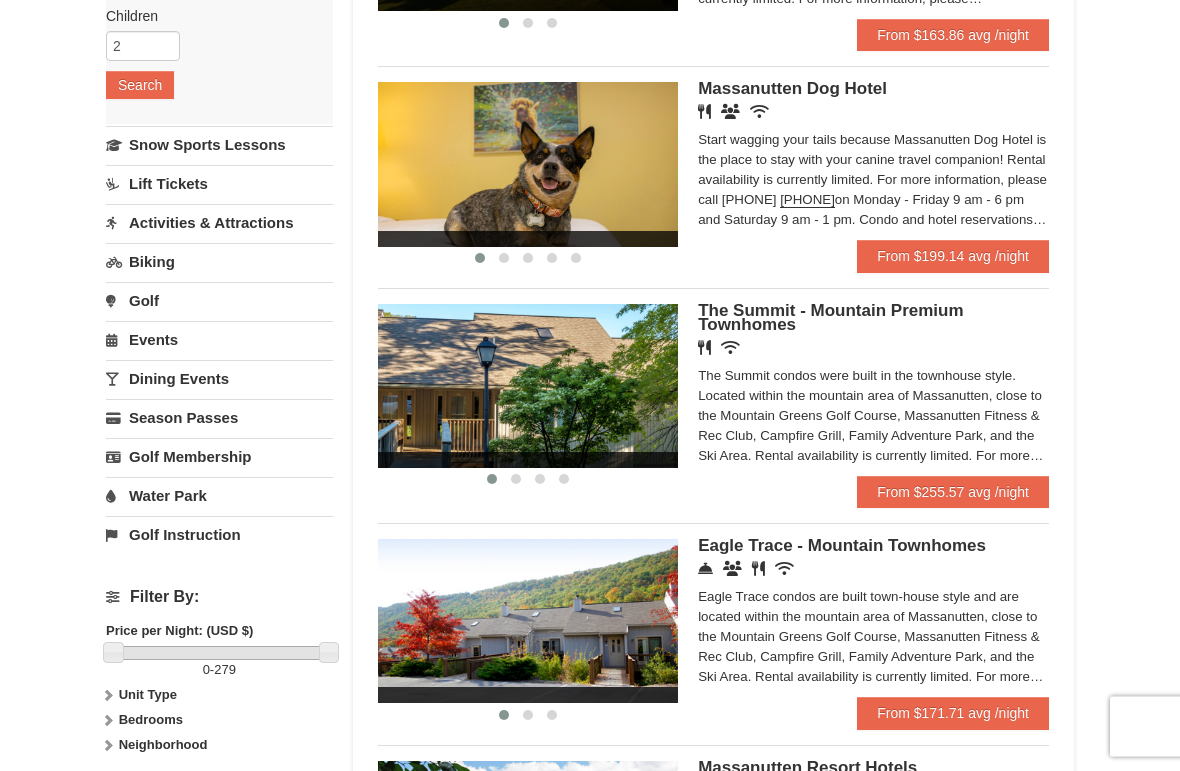 click on "Events" at bounding box center (219, 340) 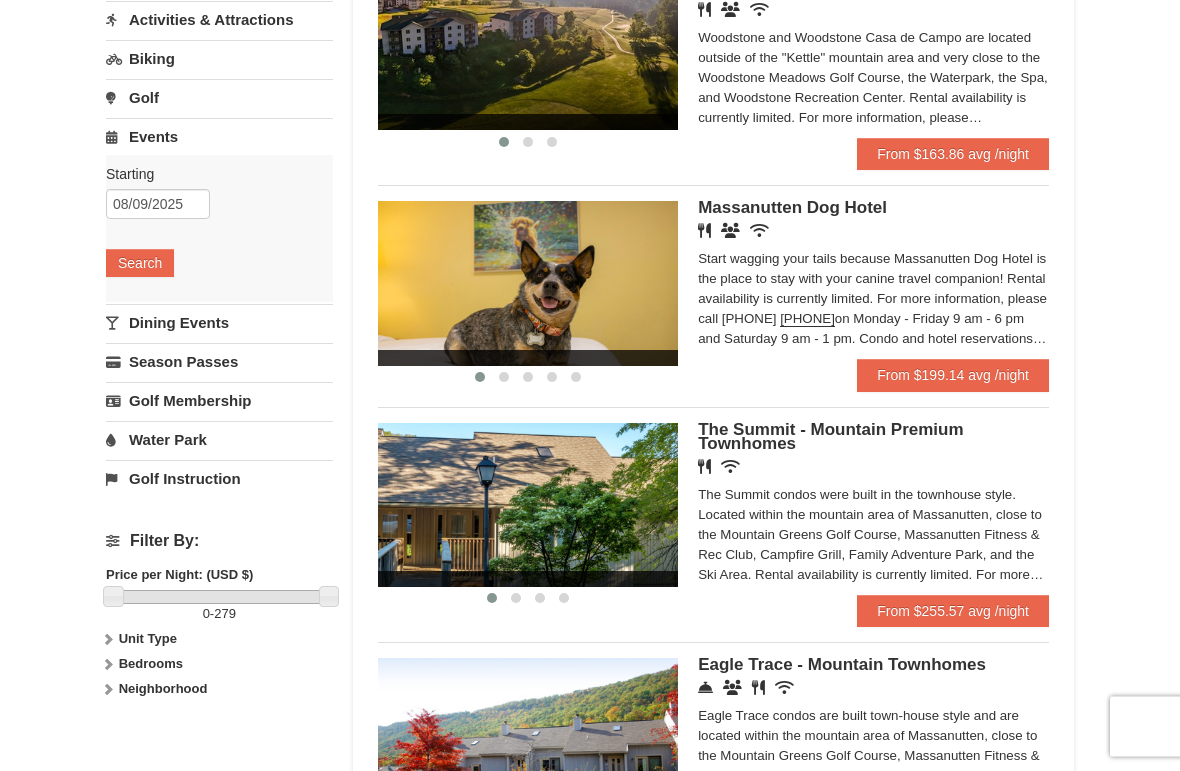 scroll, scrollTop: 249, scrollLeft: 0, axis: vertical 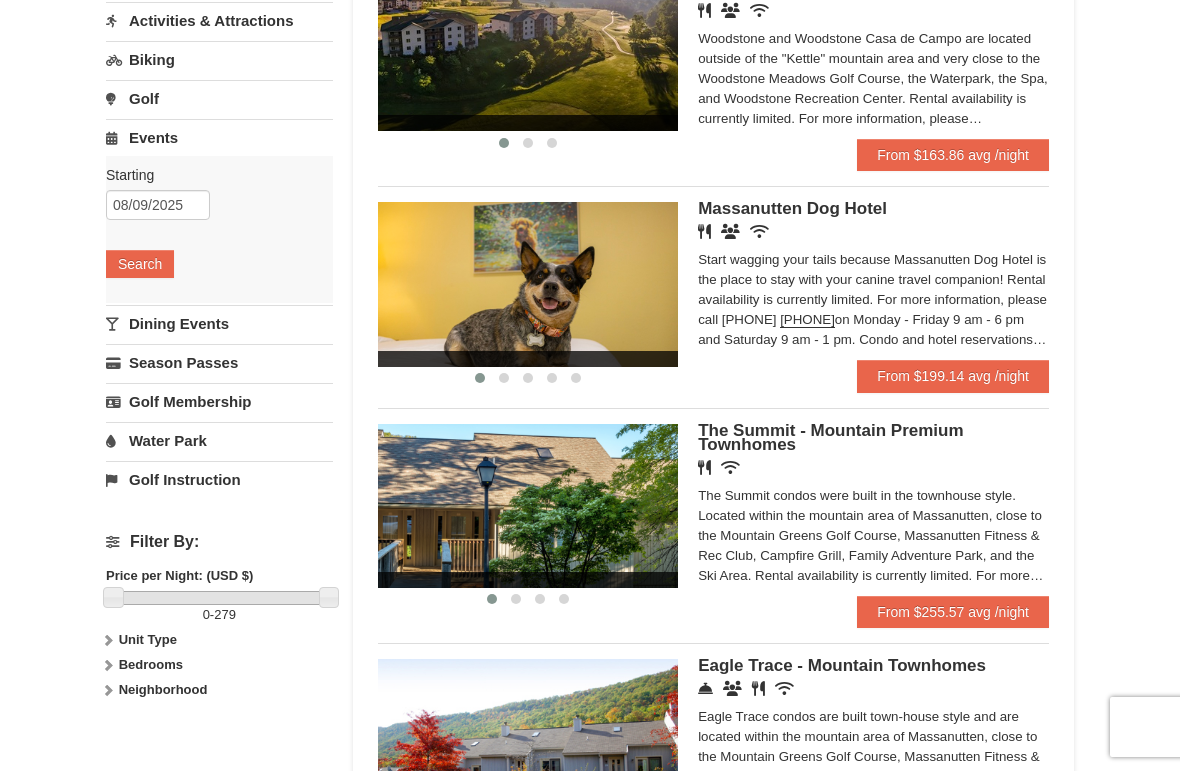 click on "Search" at bounding box center (140, 264) 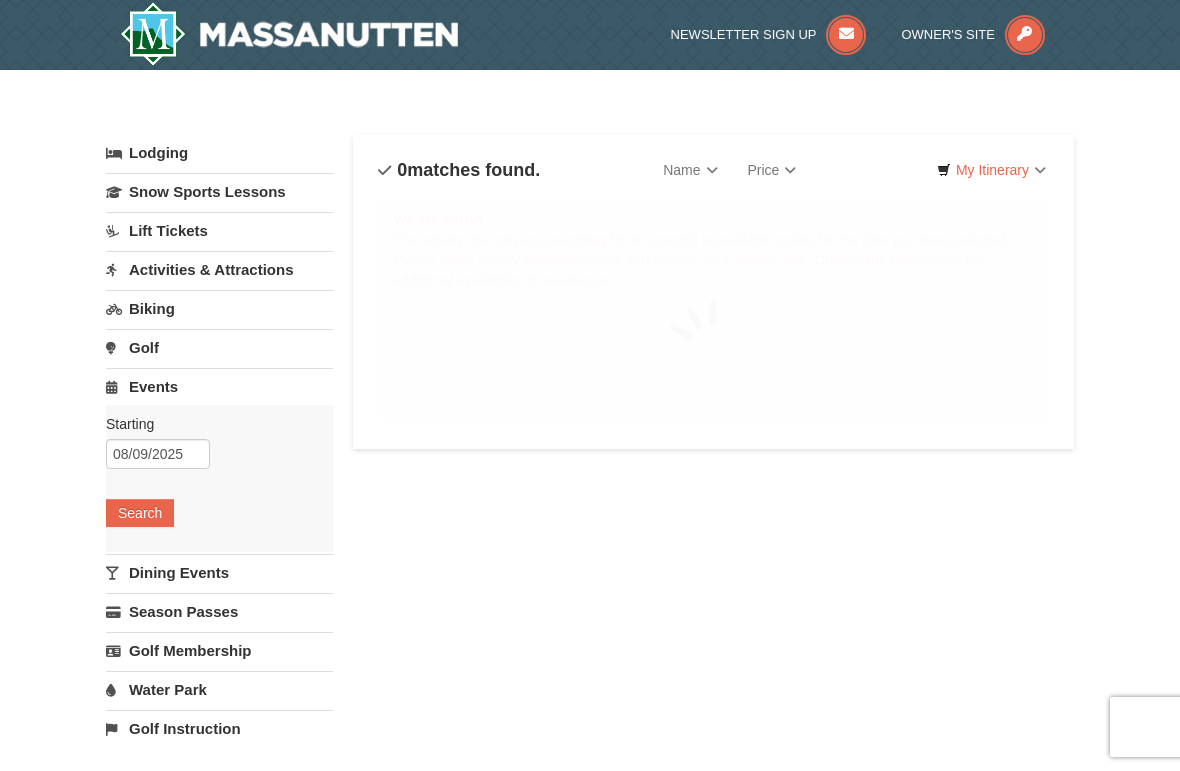 scroll, scrollTop: 0, scrollLeft: 0, axis: both 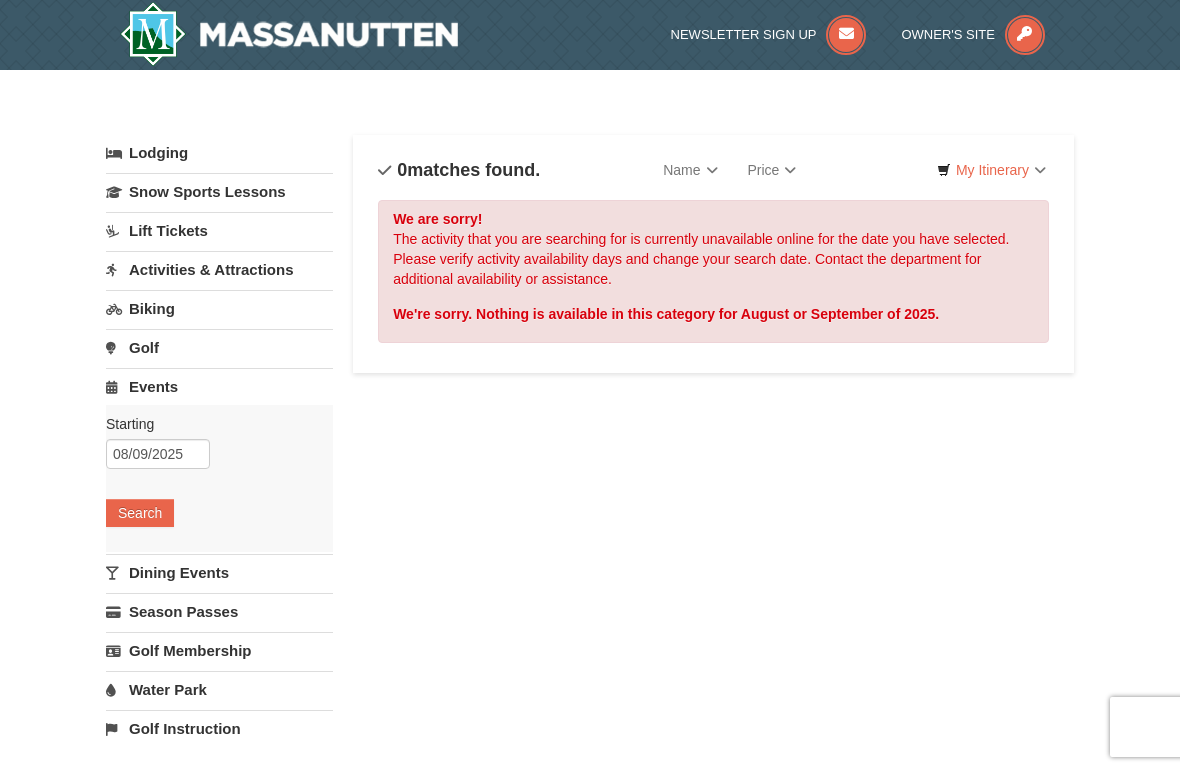 click on "Activities & Attractions" at bounding box center (219, 269) 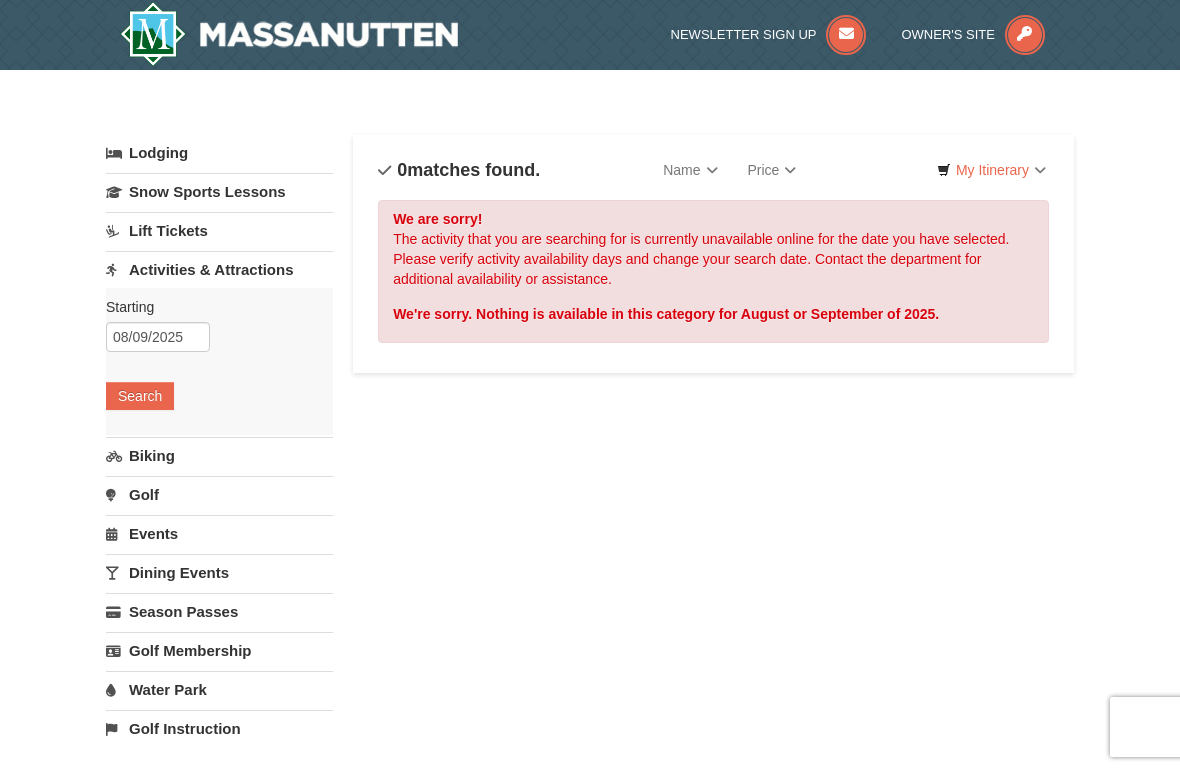 click on "Search" at bounding box center (140, 396) 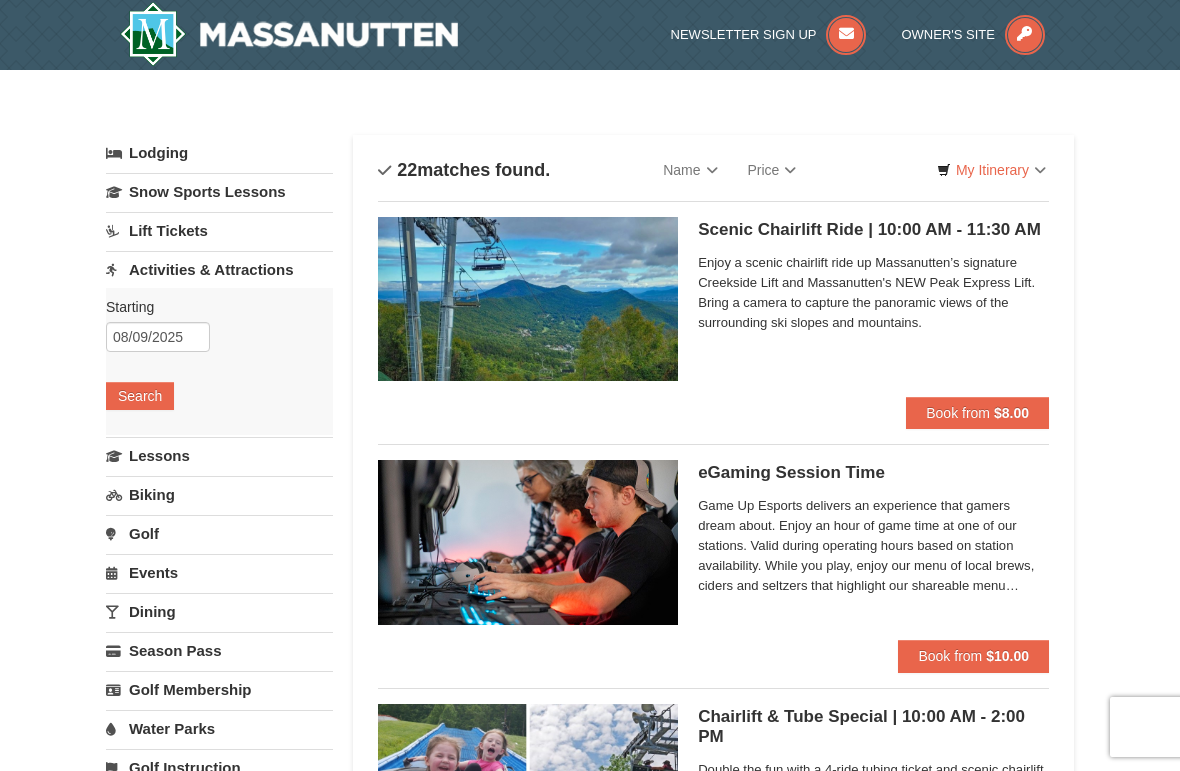 scroll, scrollTop: 0, scrollLeft: 0, axis: both 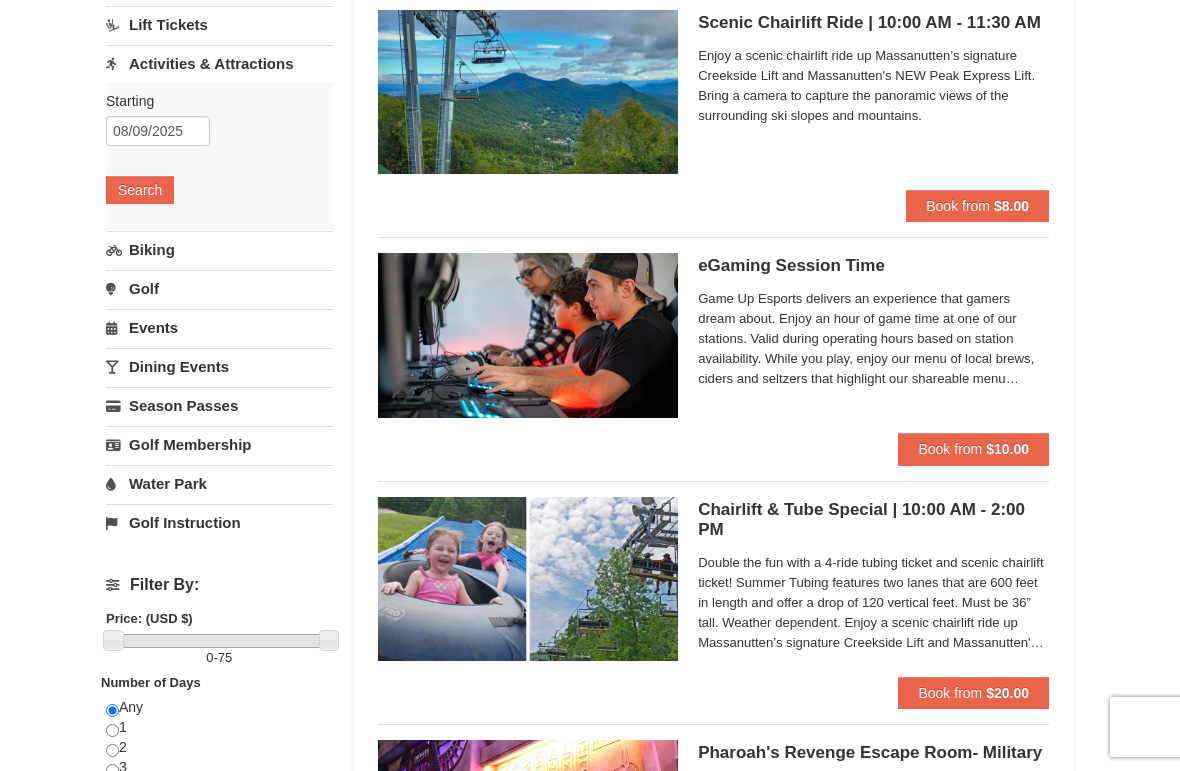 click on "$10.00" at bounding box center [1007, 449] 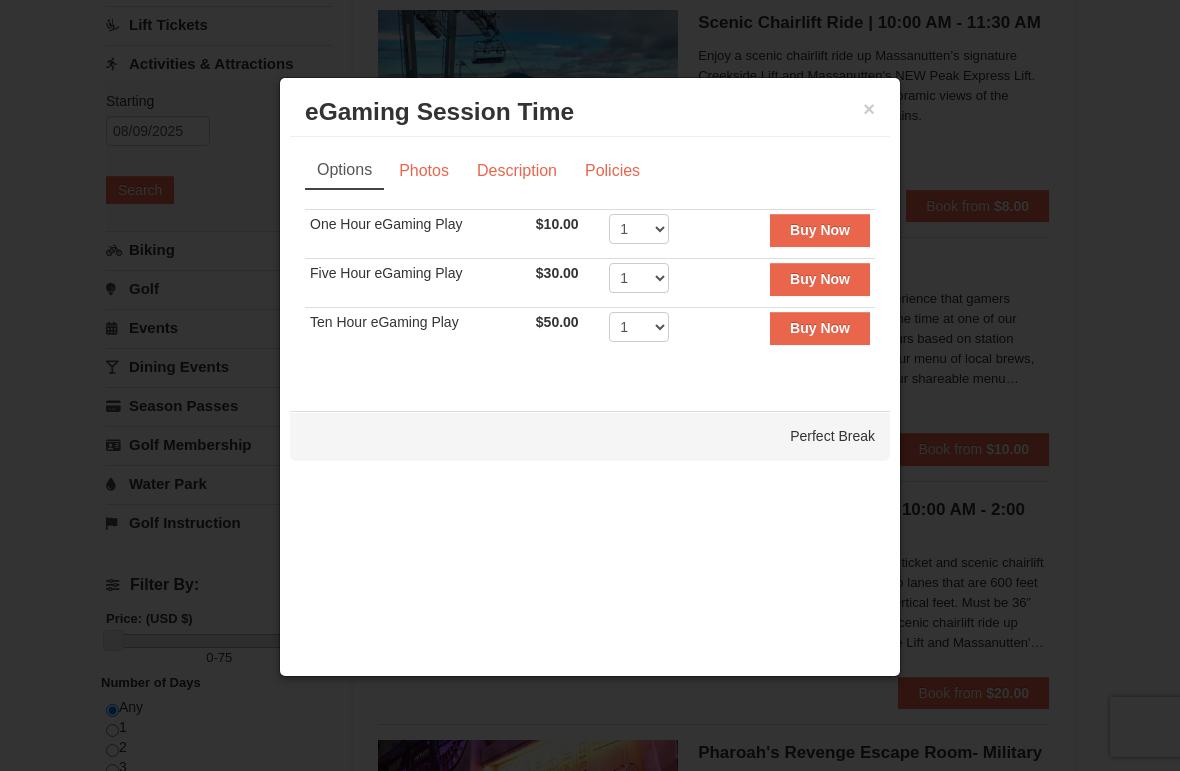 click on "Description" at bounding box center (517, 171) 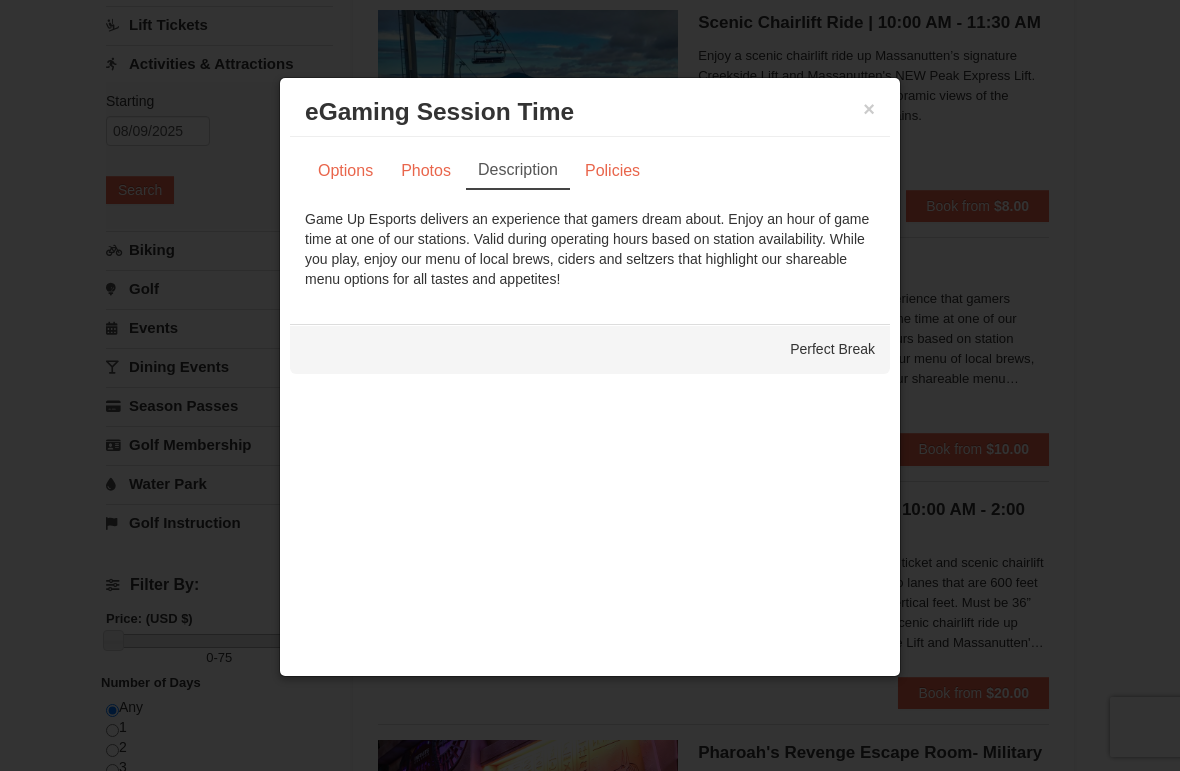 click on "Options" at bounding box center [345, 171] 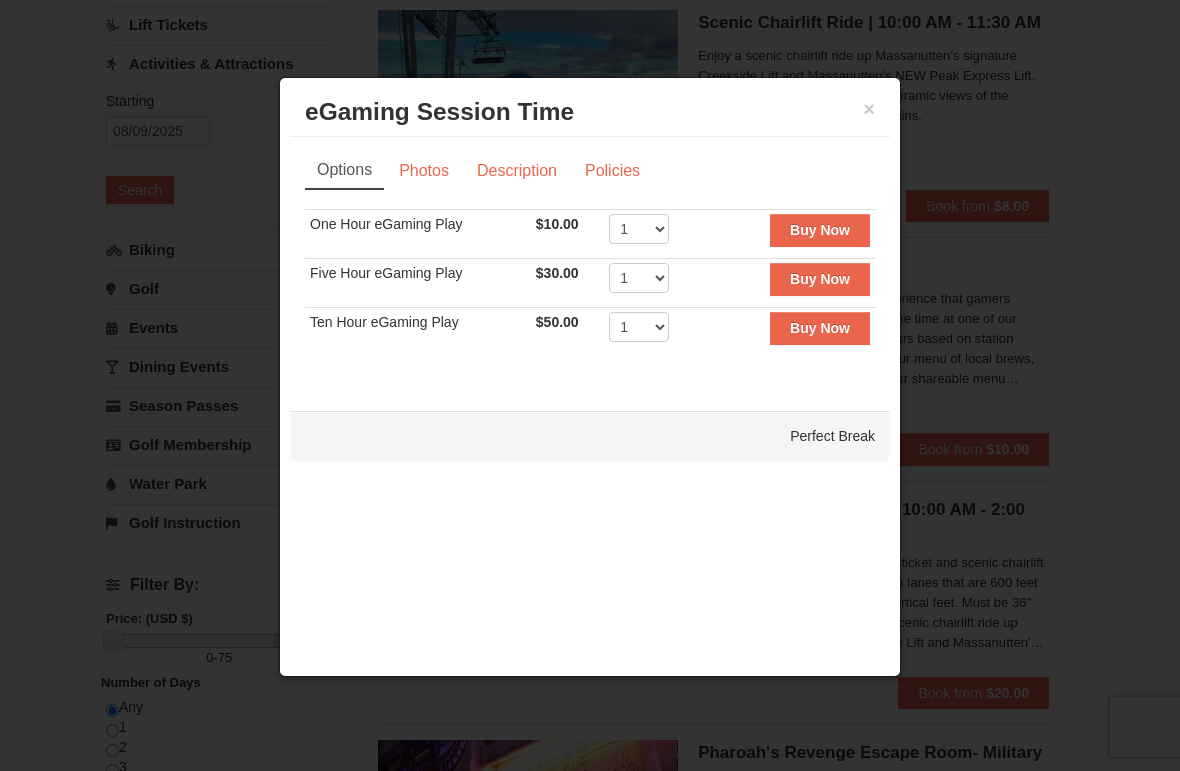 click on "Description" at bounding box center [517, 171] 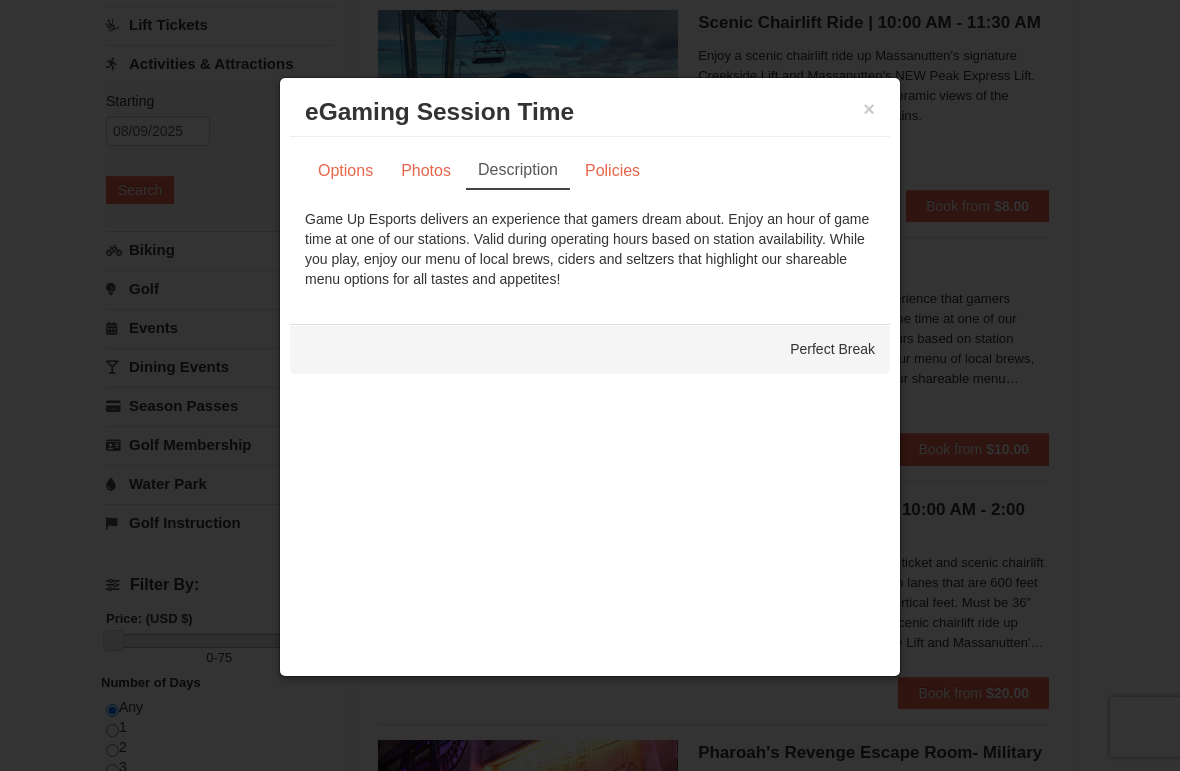 click on "Photos" at bounding box center (426, 171) 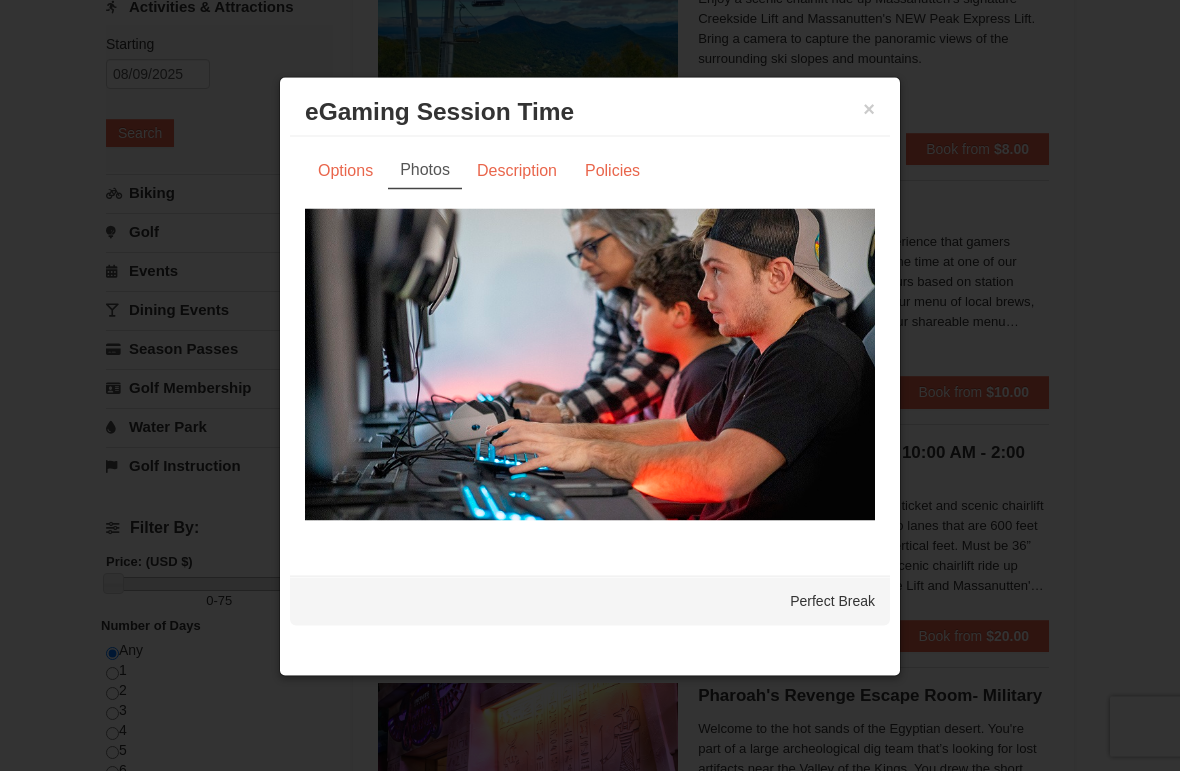 scroll, scrollTop: 266, scrollLeft: 0, axis: vertical 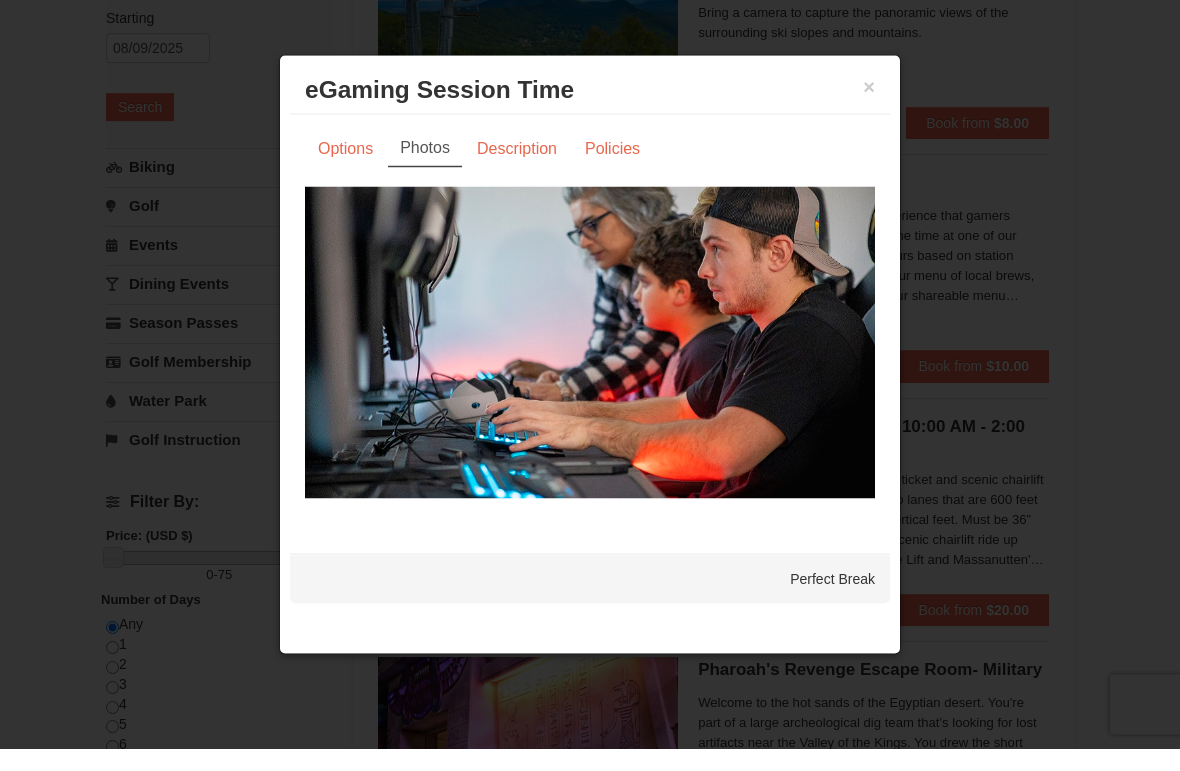 click on "×" at bounding box center [869, 109] 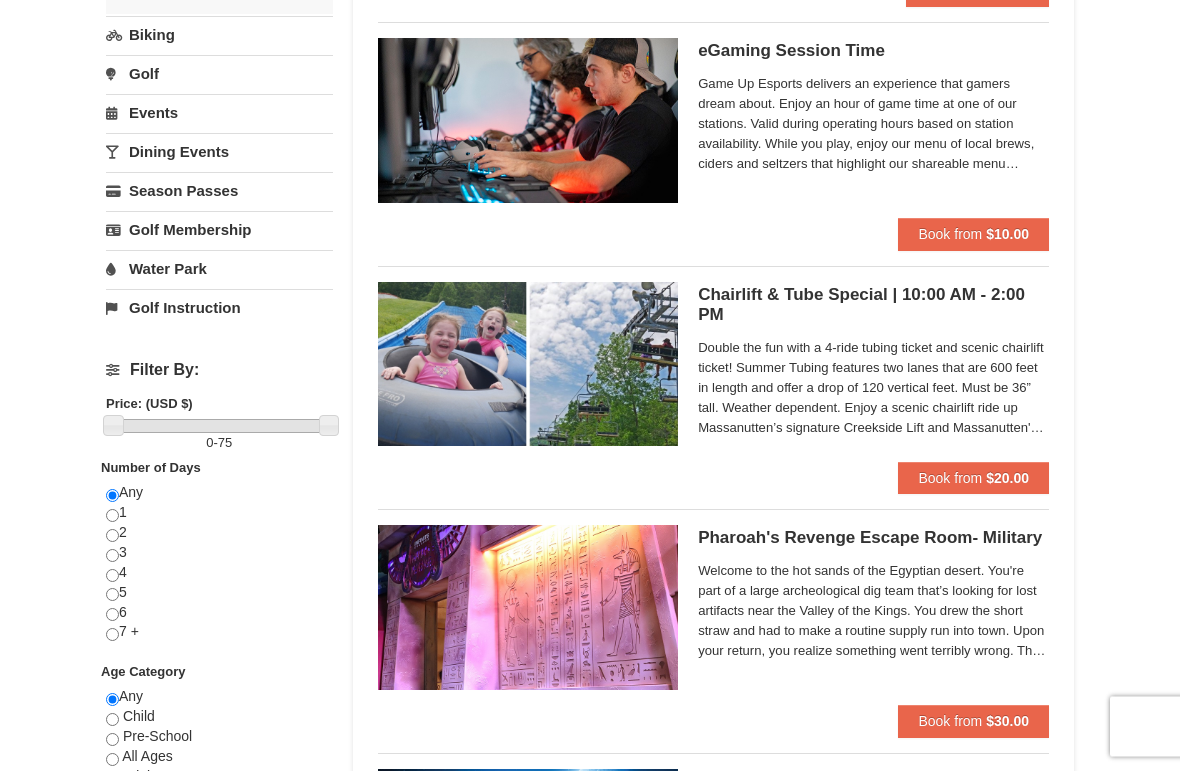 scroll, scrollTop: 421, scrollLeft: 0, axis: vertical 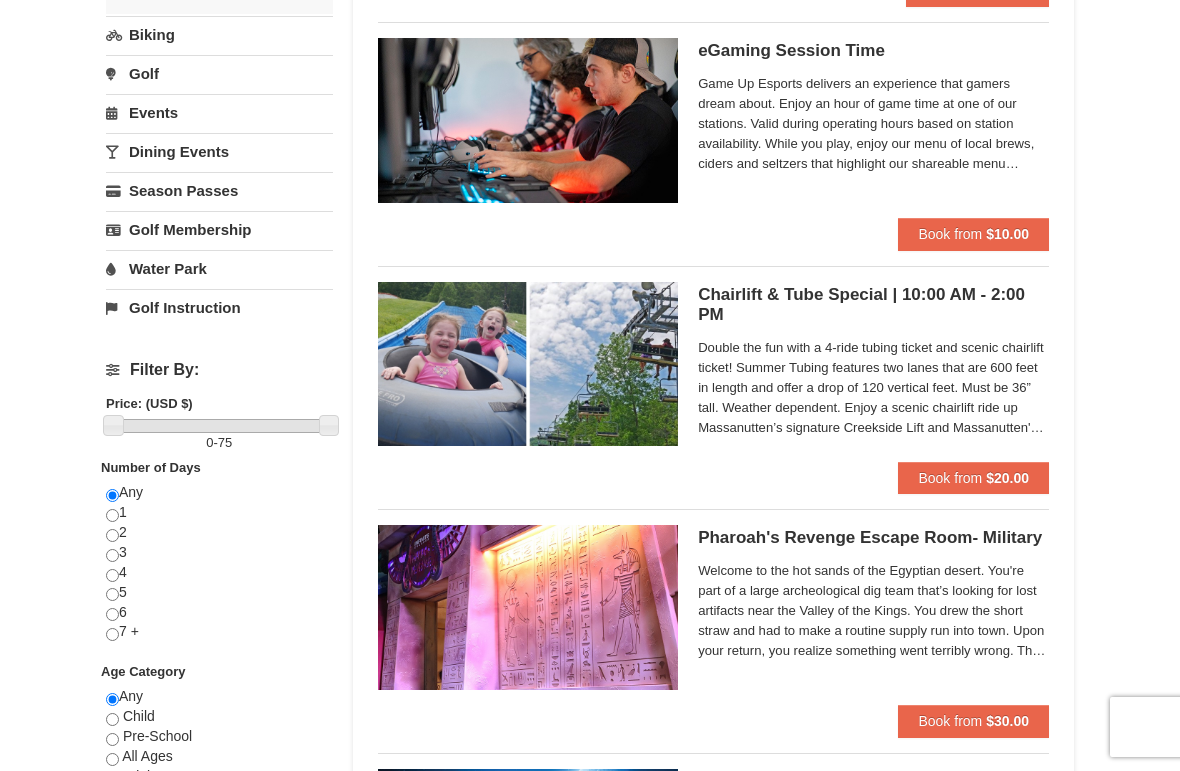 click on "$20.00" at bounding box center (1007, 478) 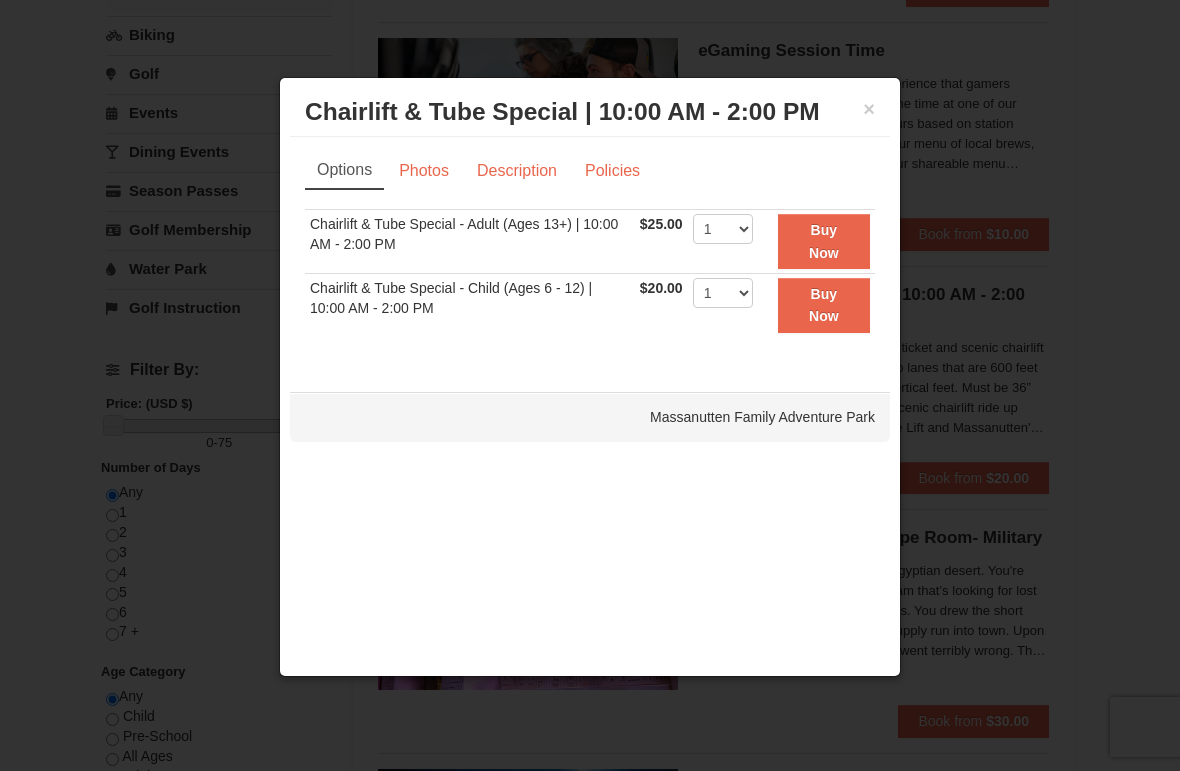 click on "×" at bounding box center [869, 109] 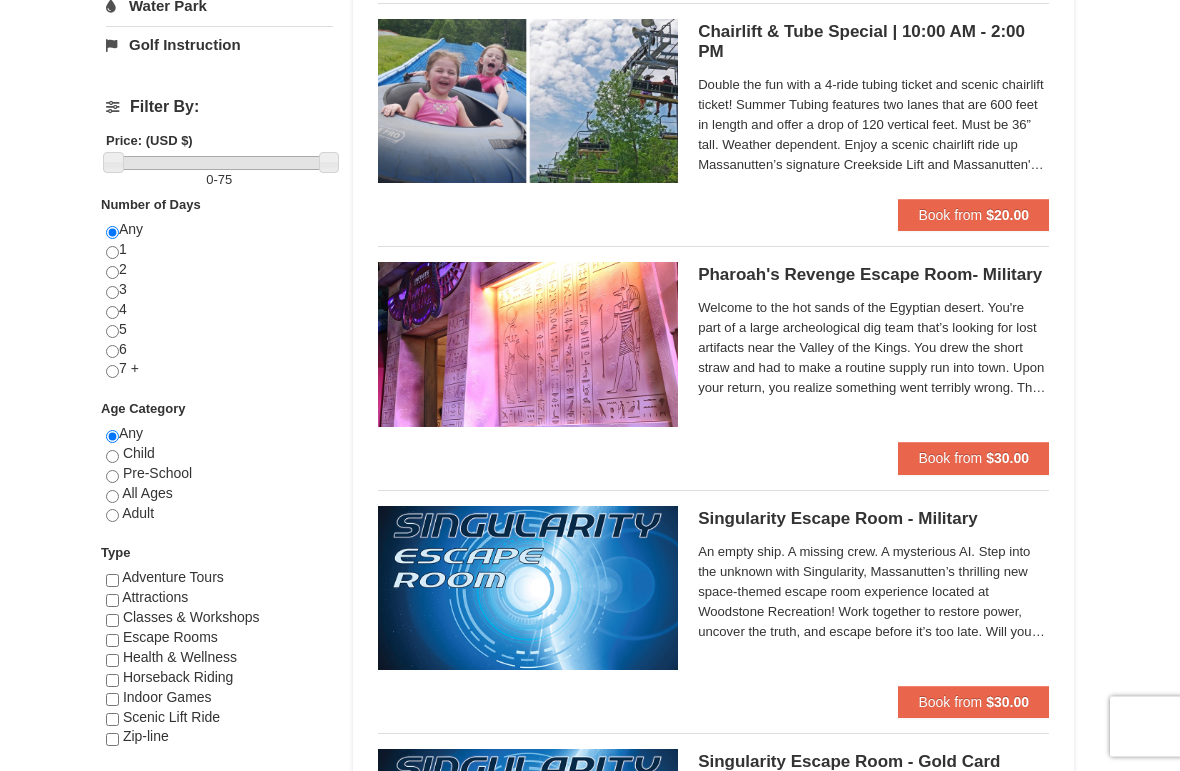 scroll, scrollTop: 684, scrollLeft: 0, axis: vertical 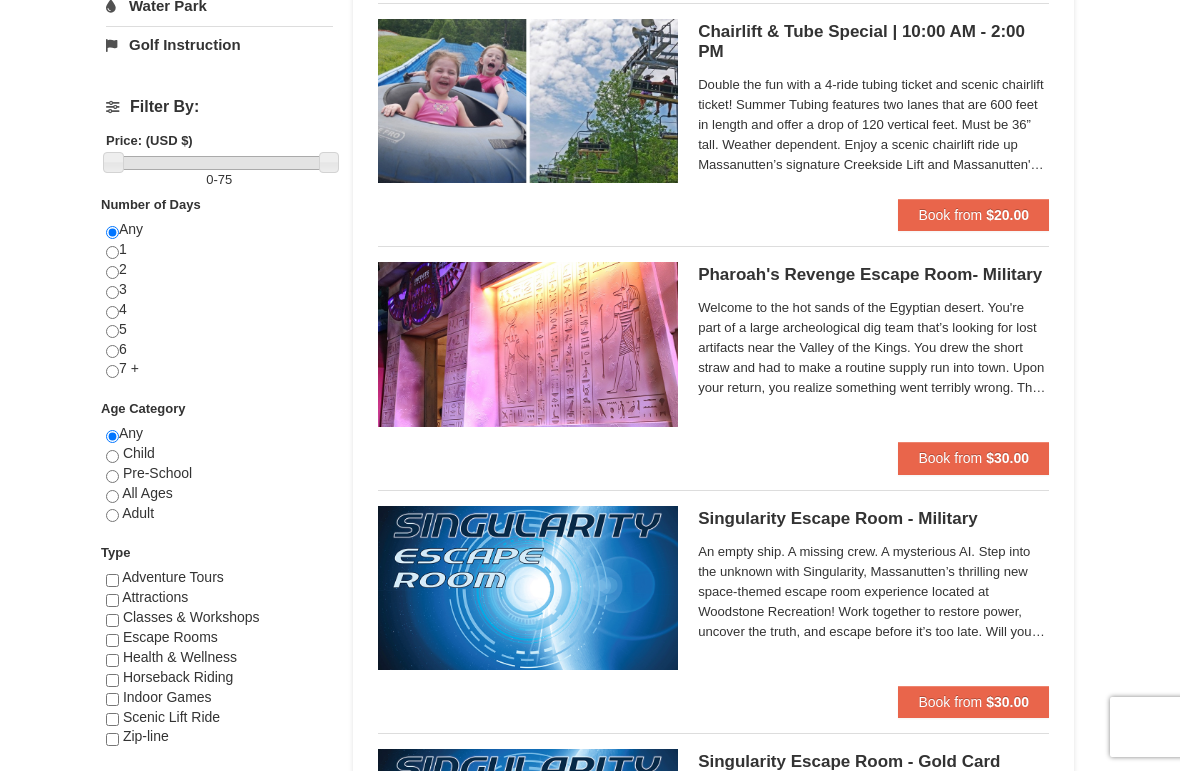 click on "$30.00" at bounding box center [1007, 458] 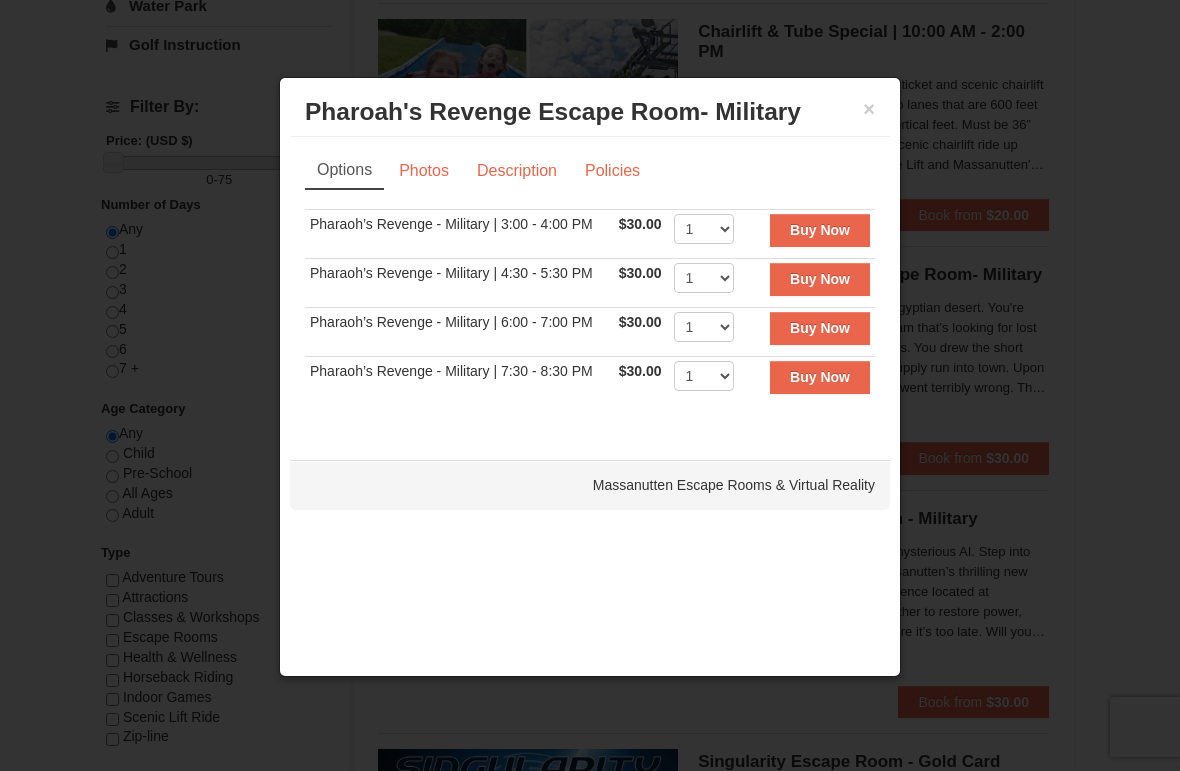 click on "×" at bounding box center [869, 109] 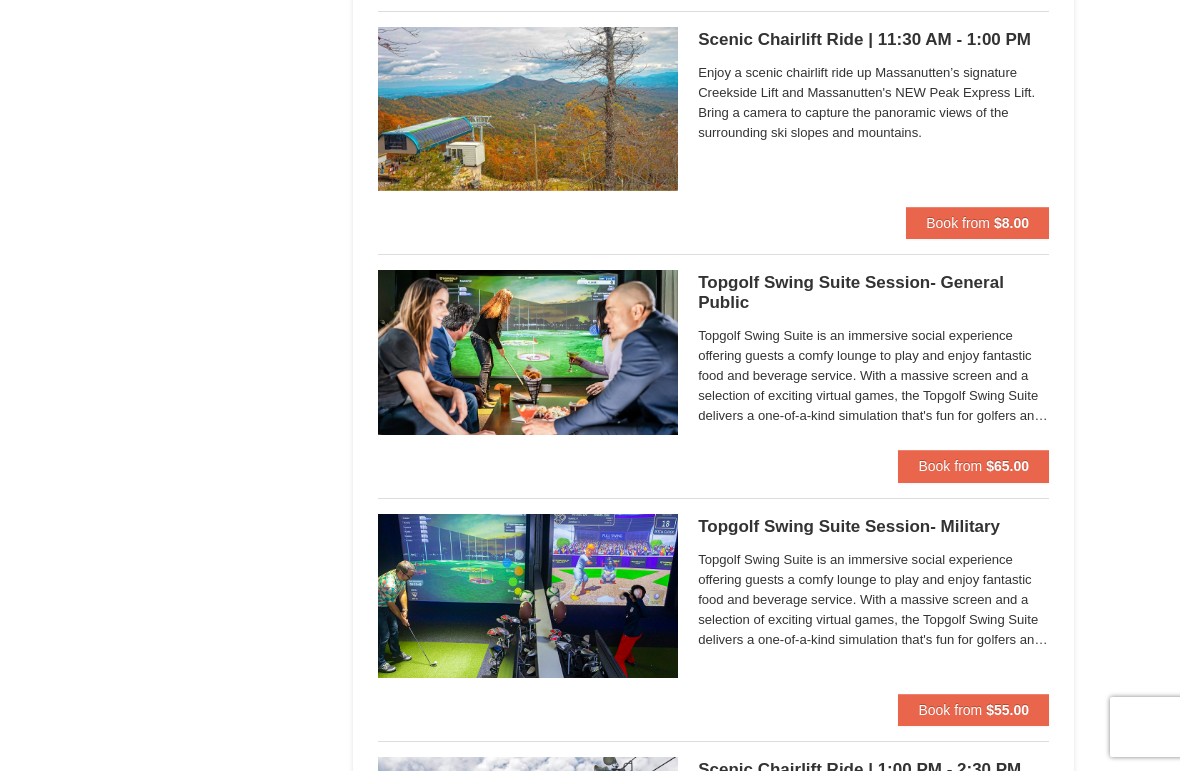 scroll, scrollTop: 3108, scrollLeft: 0, axis: vertical 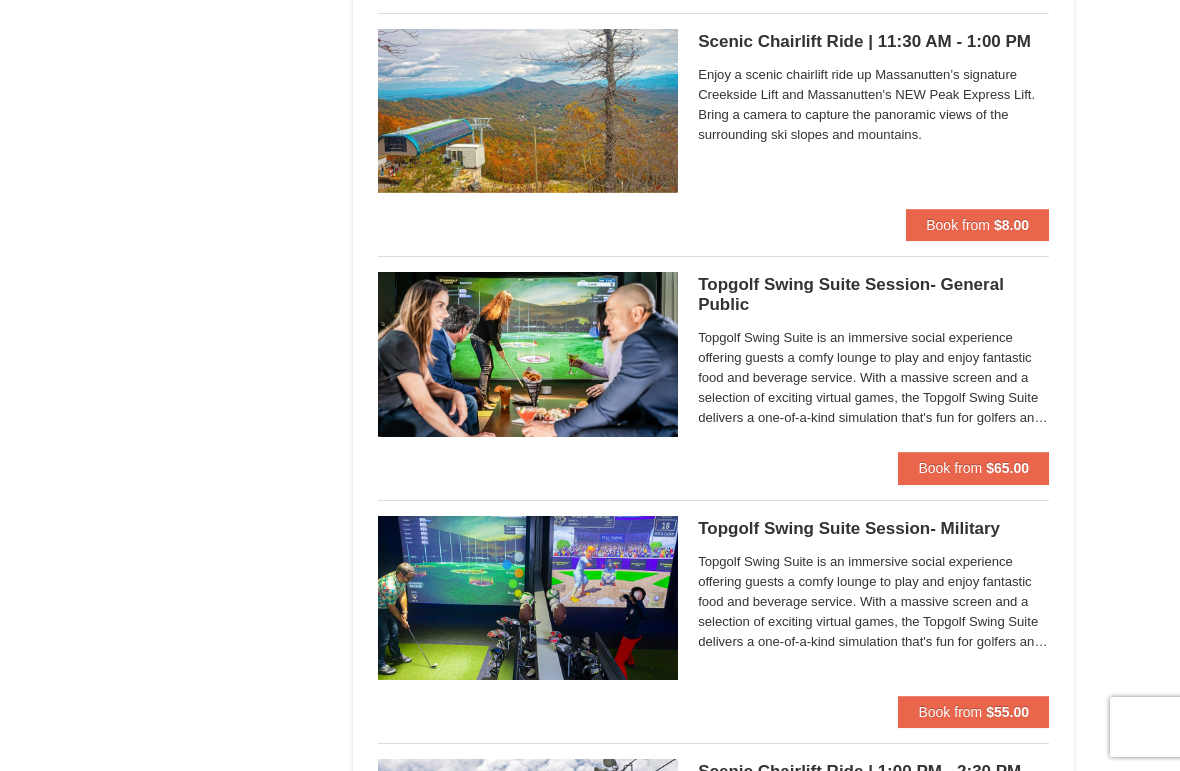 click on "$65.00" at bounding box center (1007, 468) 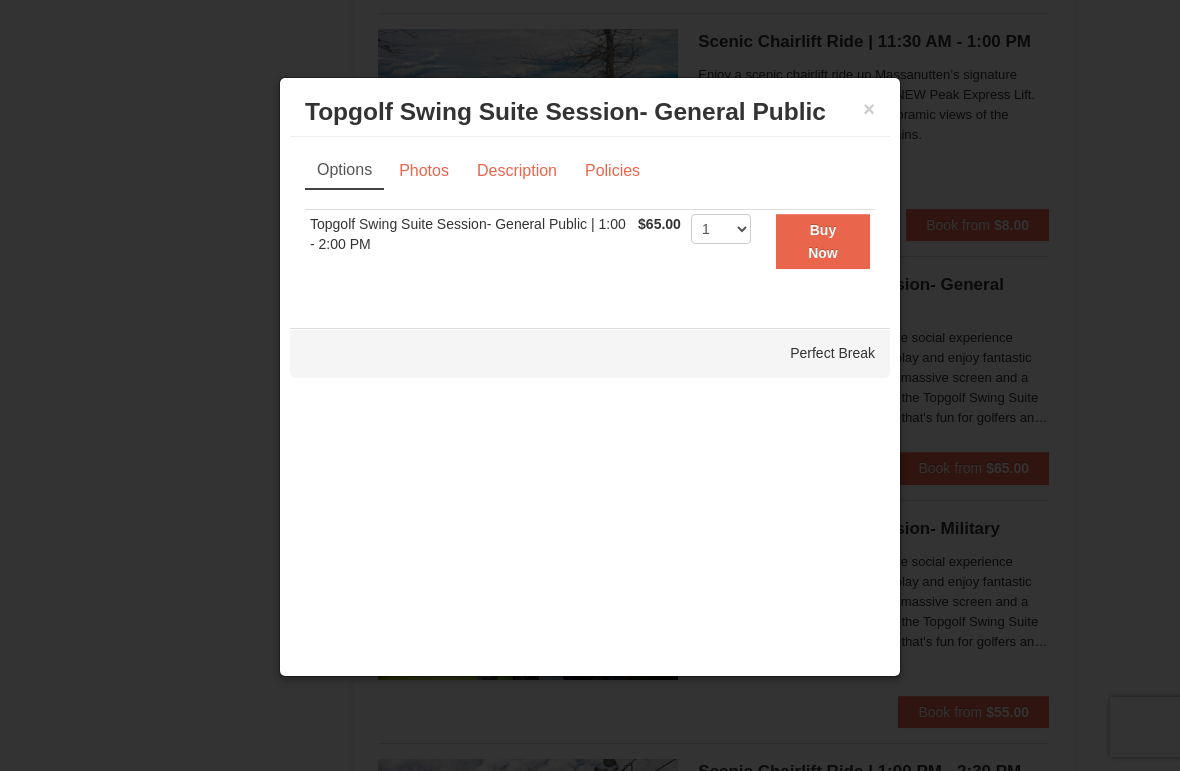 click on "×" at bounding box center (869, 109) 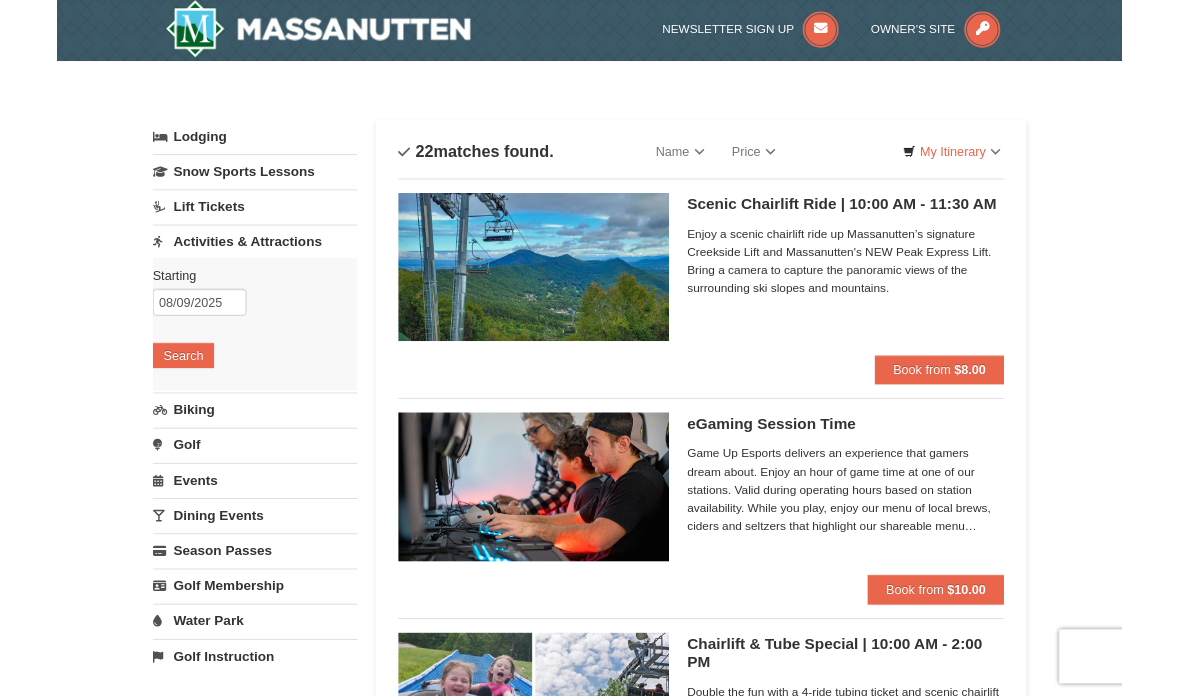scroll, scrollTop: 0, scrollLeft: 0, axis: both 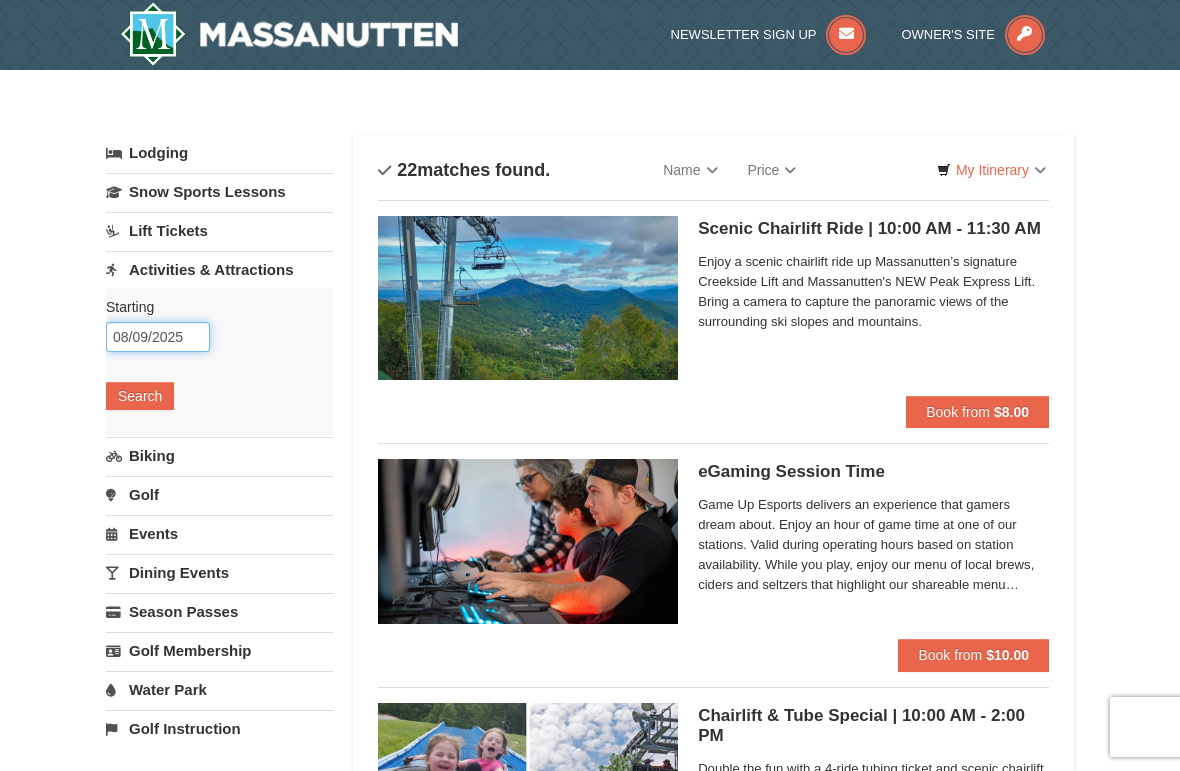 click on "08/09/2025" at bounding box center (158, 337) 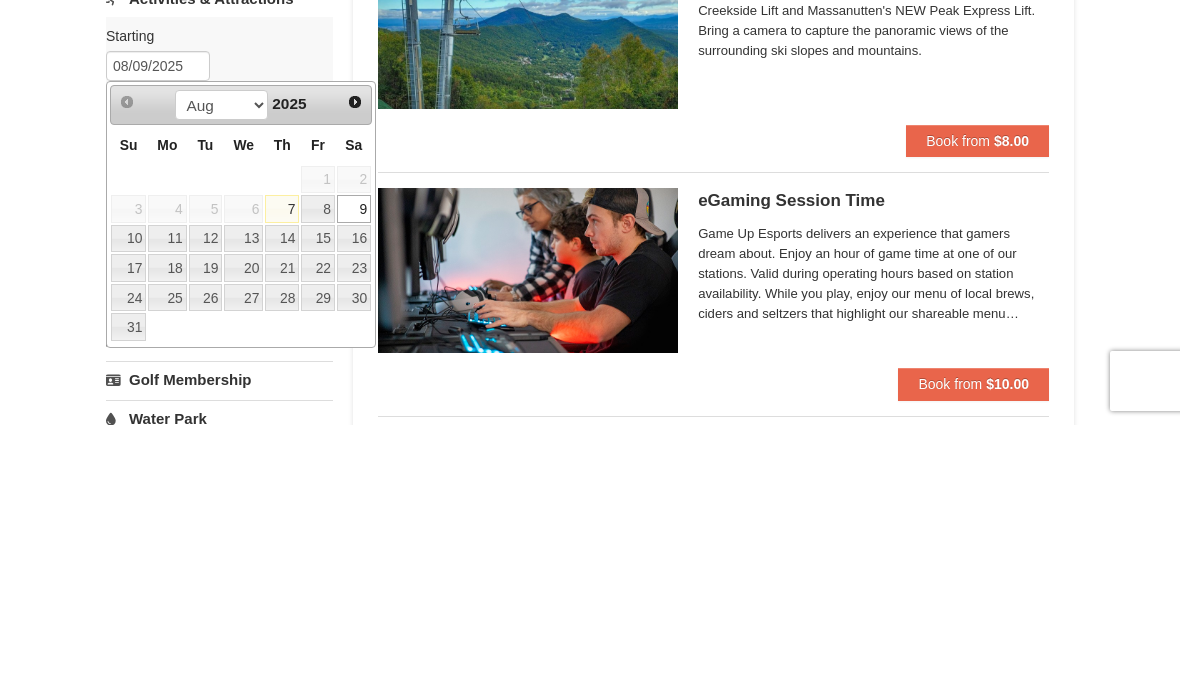 click on "11" at bounding box center (167, 510) 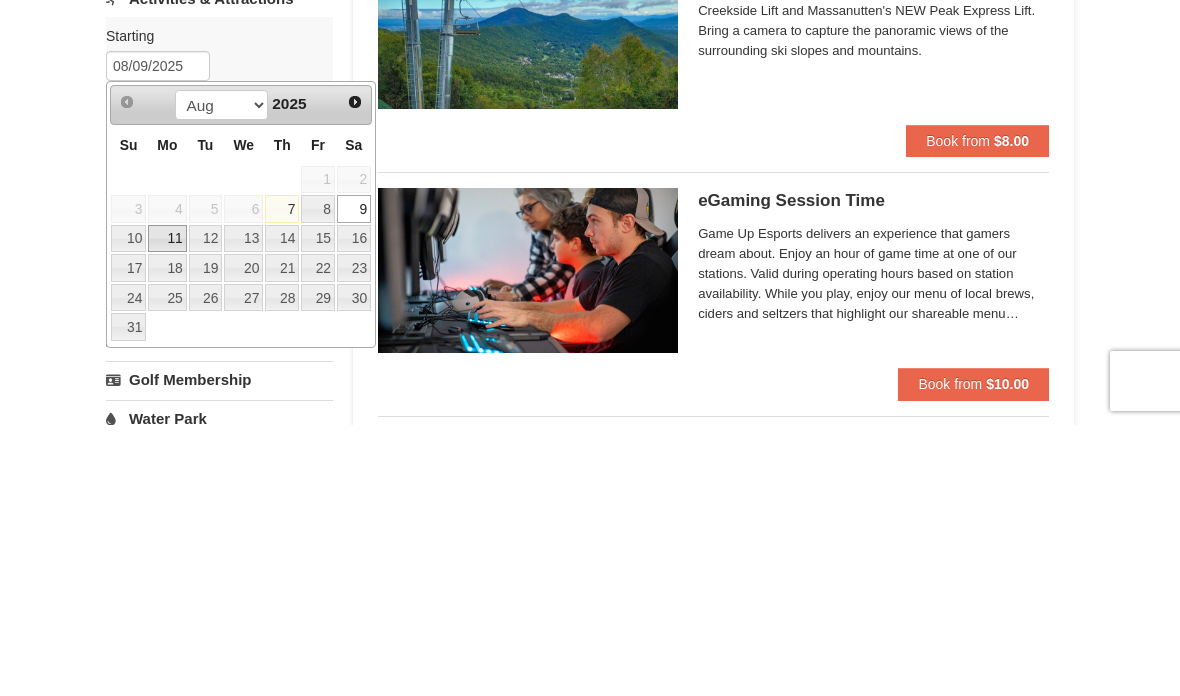 type on "08/11/2025" 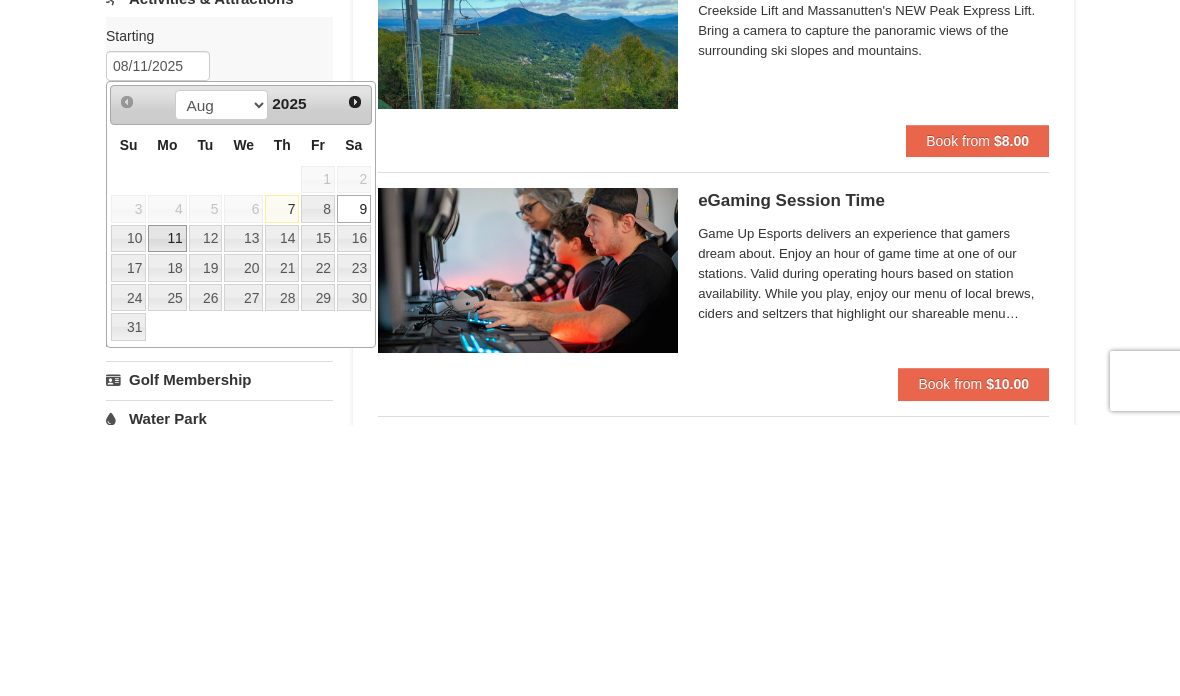 scroll, scrollTop: 271, scrollLeft: 0, axis: vertical 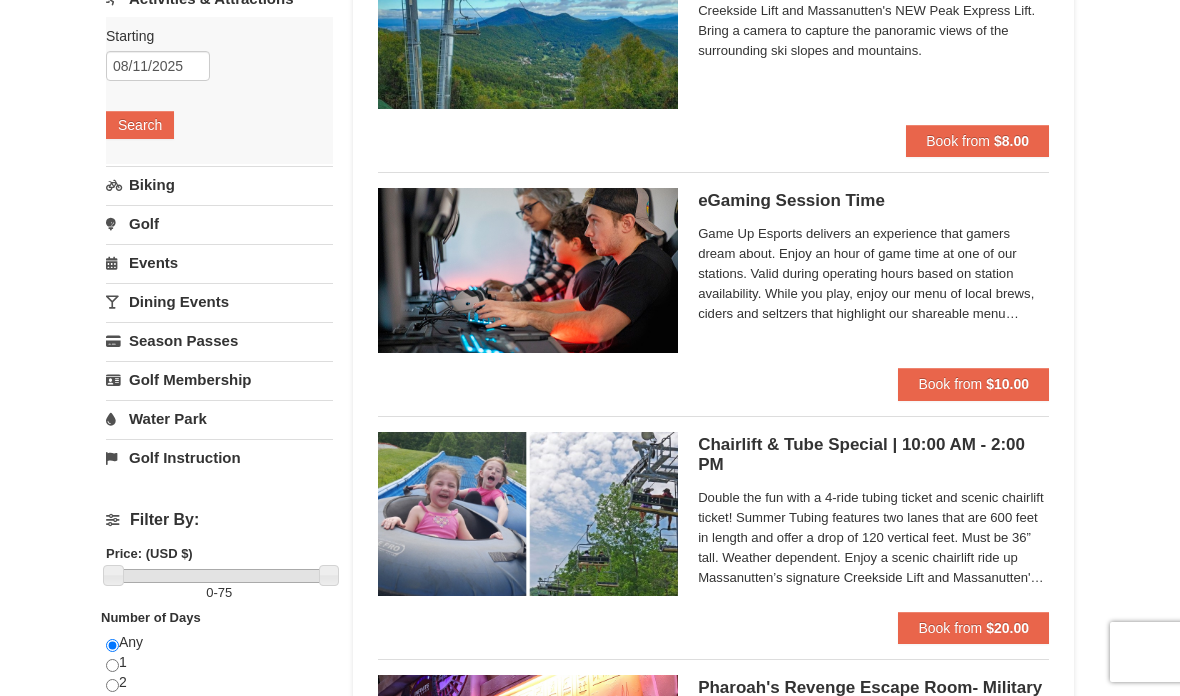 click on "Search" at bounding box center [140, 125] 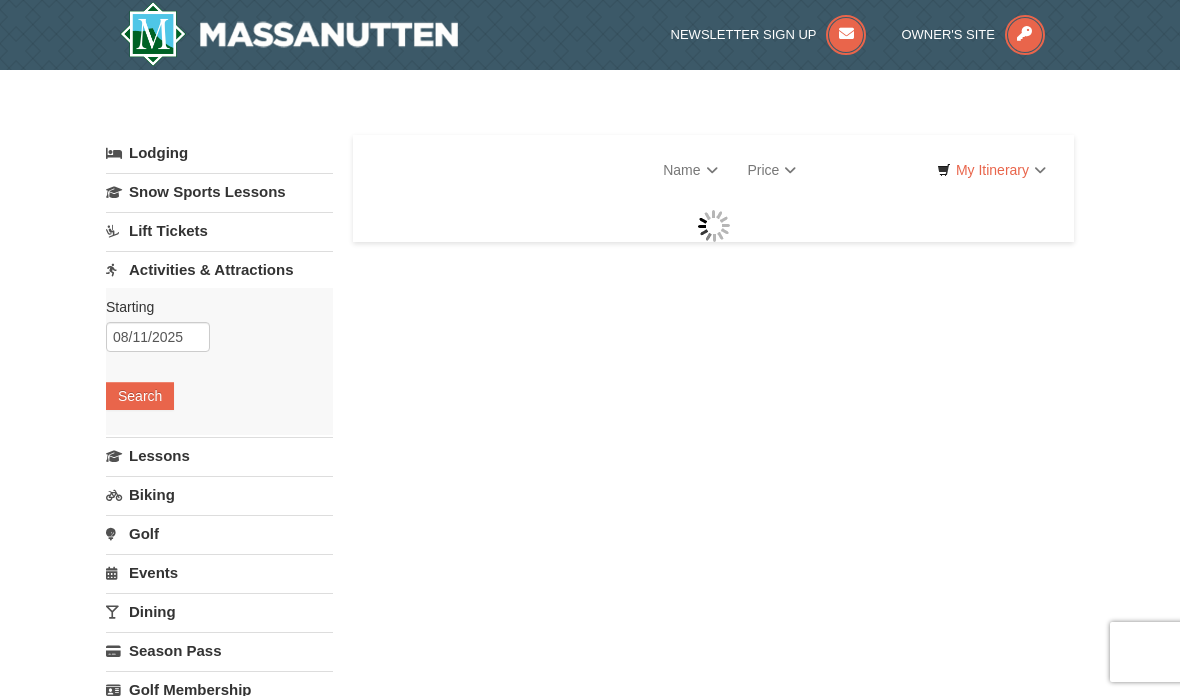 scroll, scrollTop: 0, scrollLeft: 0, axis: both 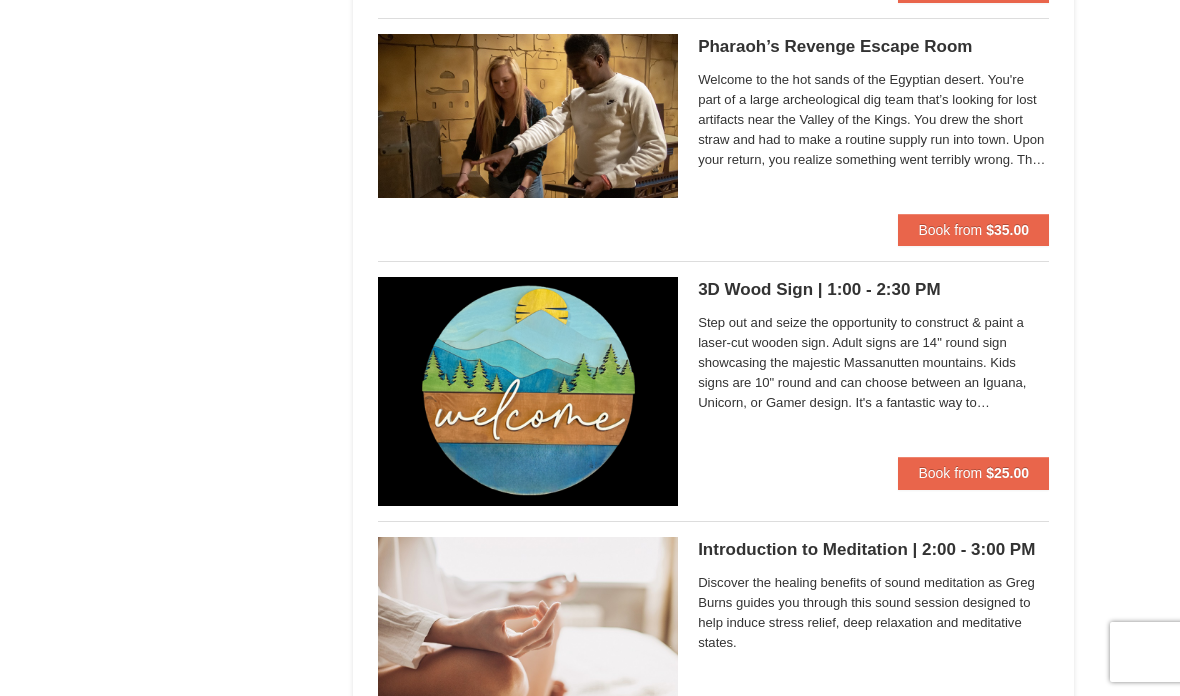 click on "$25.00" at bounding box center [1007, 473] 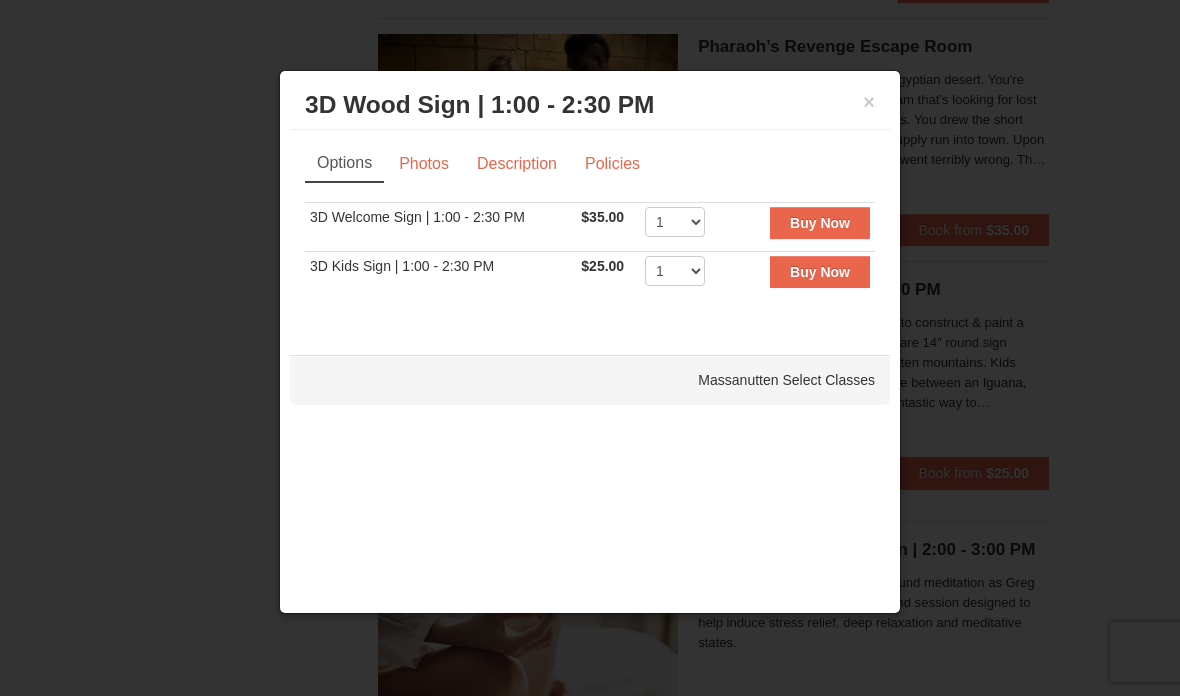 click on "Description" at bounding box center (517, 164) 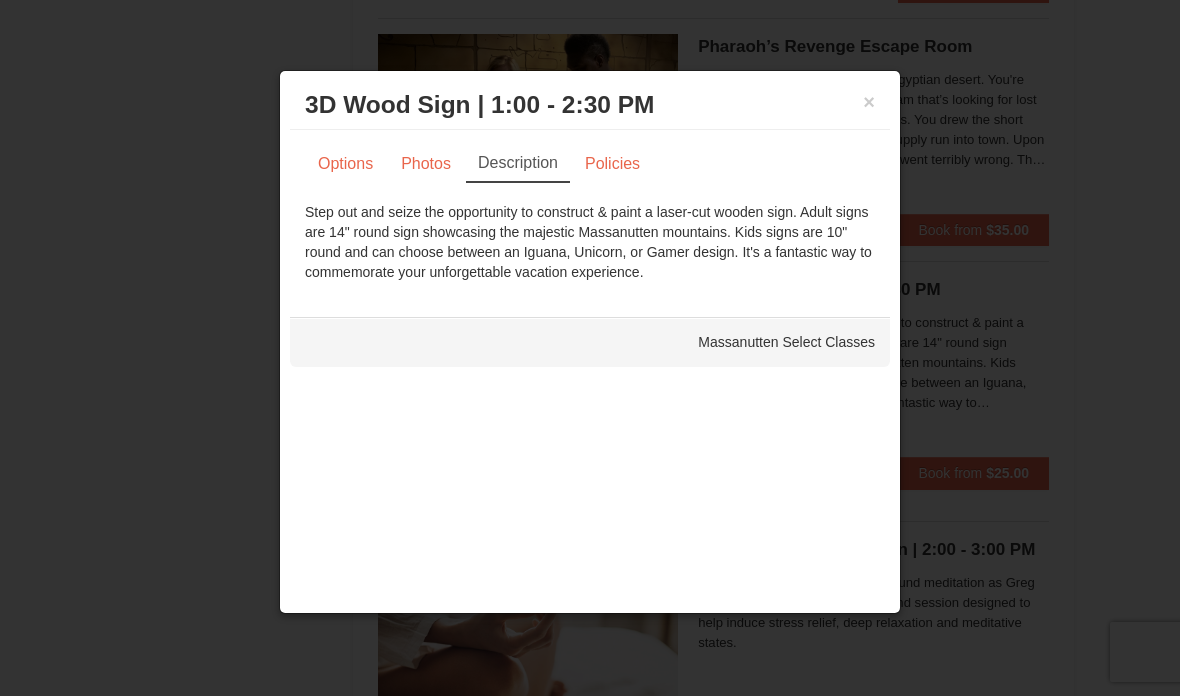 click on "3D Wood Sign | 1:00 - 2:30 PM  Massanutten Select Classes" at bounding box center (590, 105) 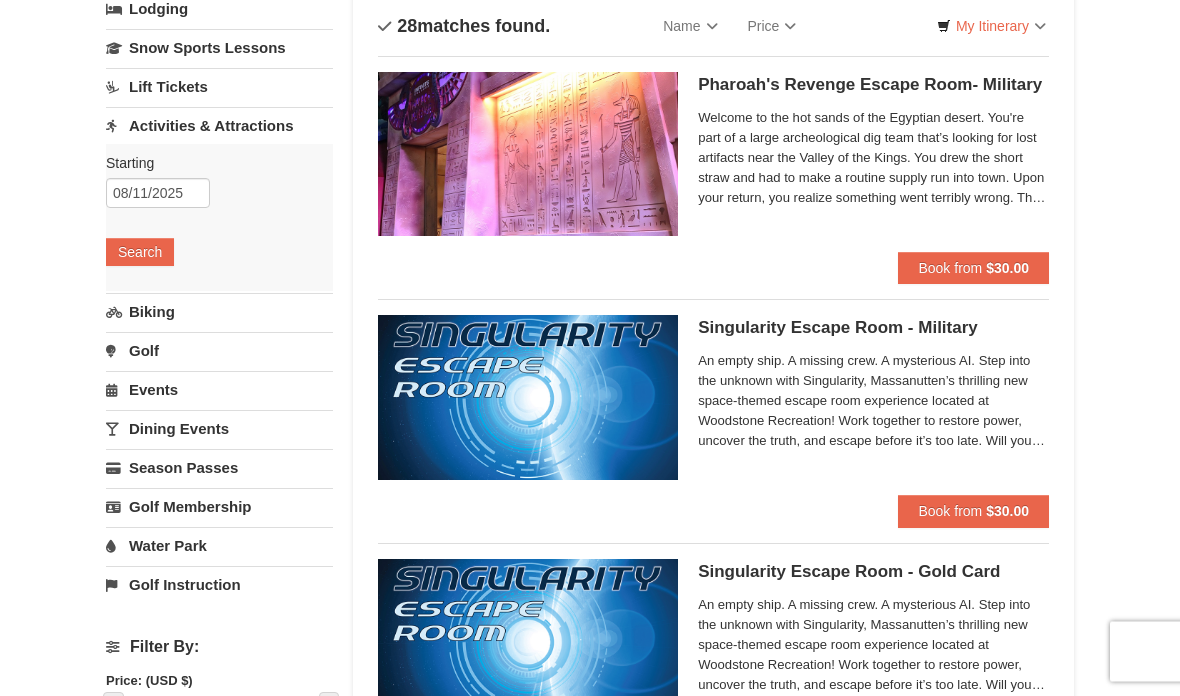 scroll, scrollTop: 148, scrollLeft: 0, axis: vertical 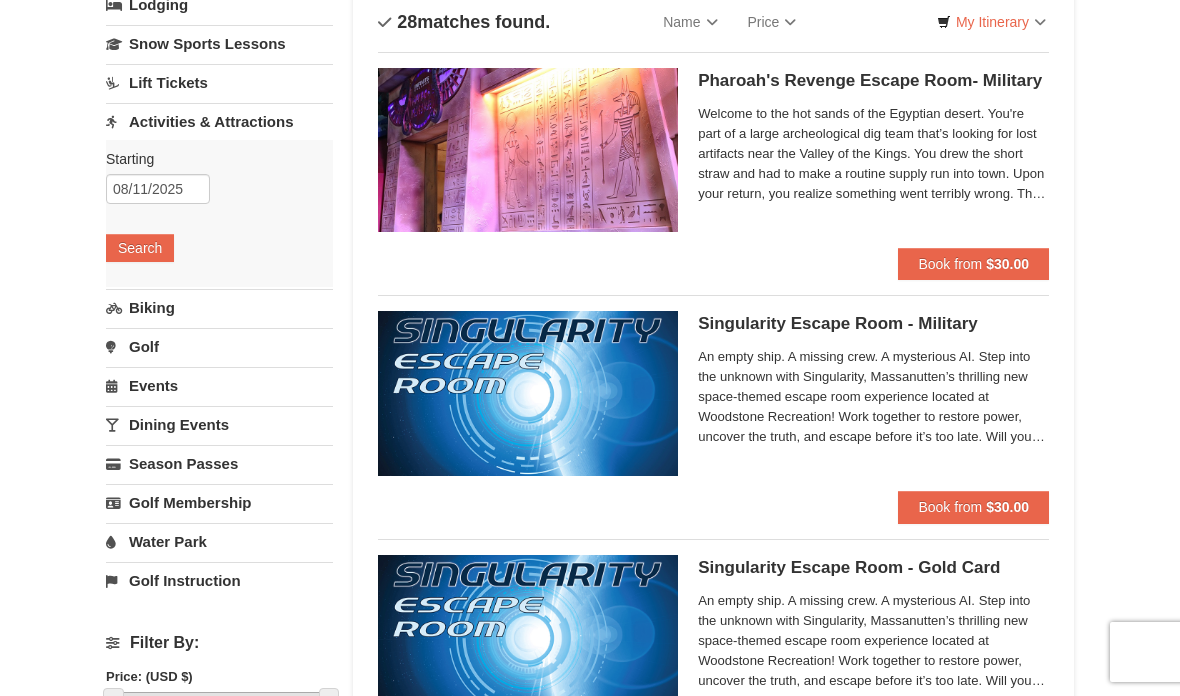 click on "Dining Events" at bounding box center (219, 424) 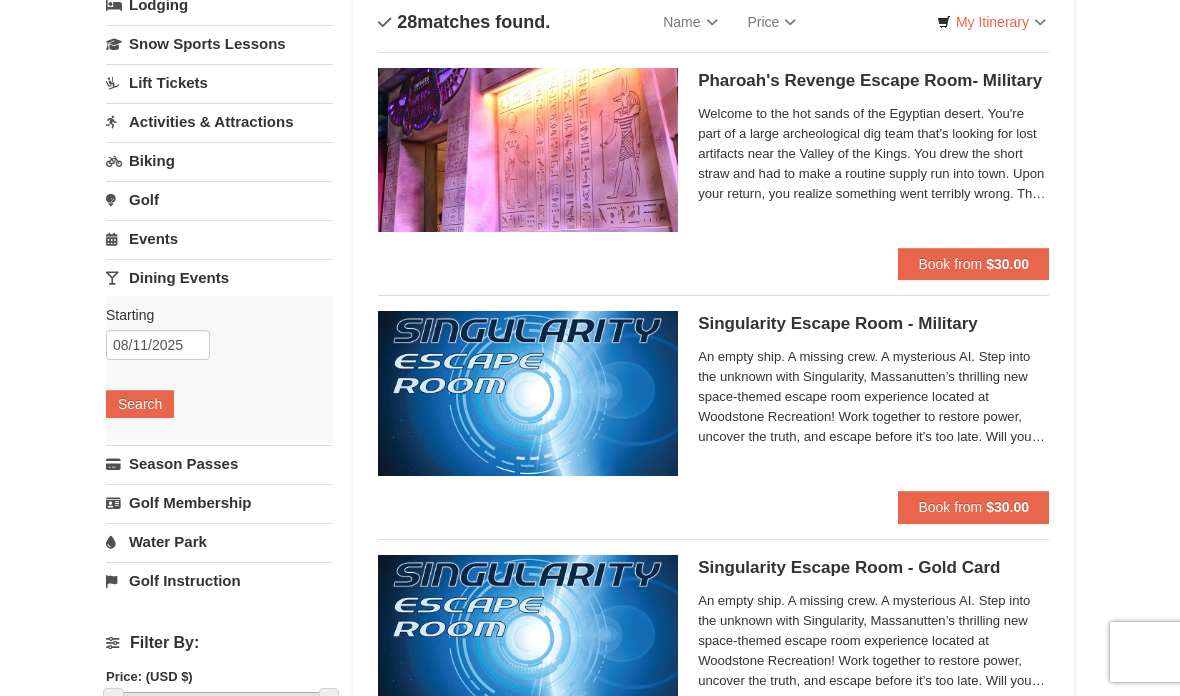 click on "Search" at bounding box center (140, 404) 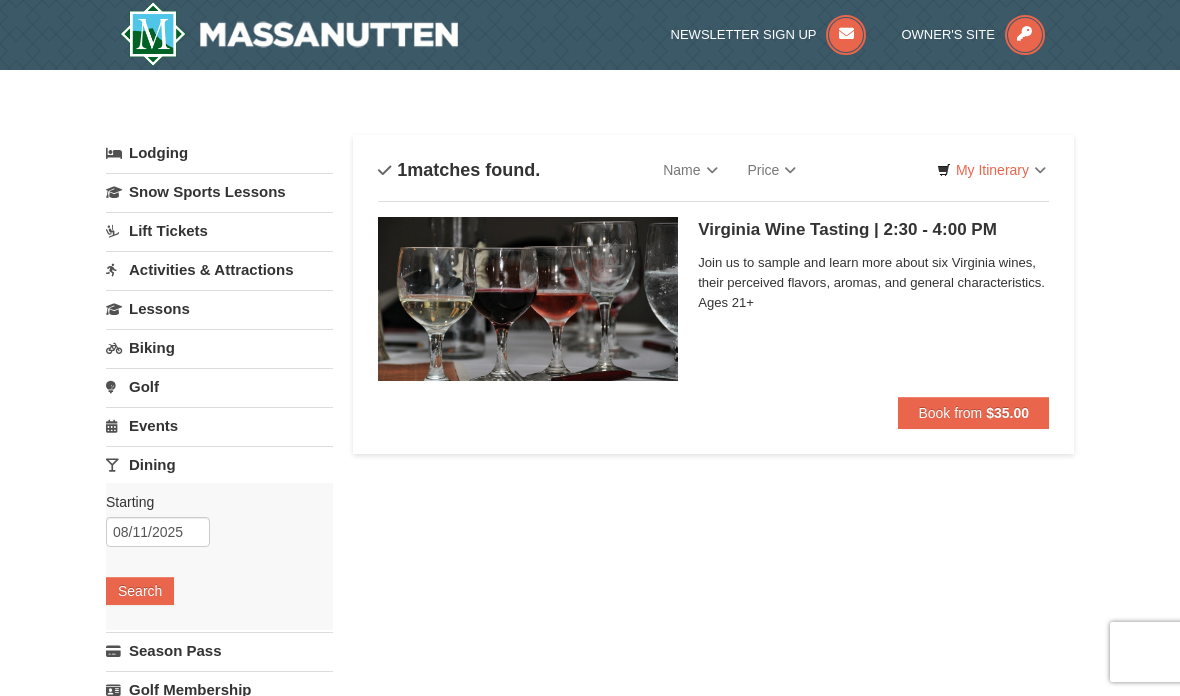 scroll, scrollTop: 0, scrollLeft: 0, axis: both 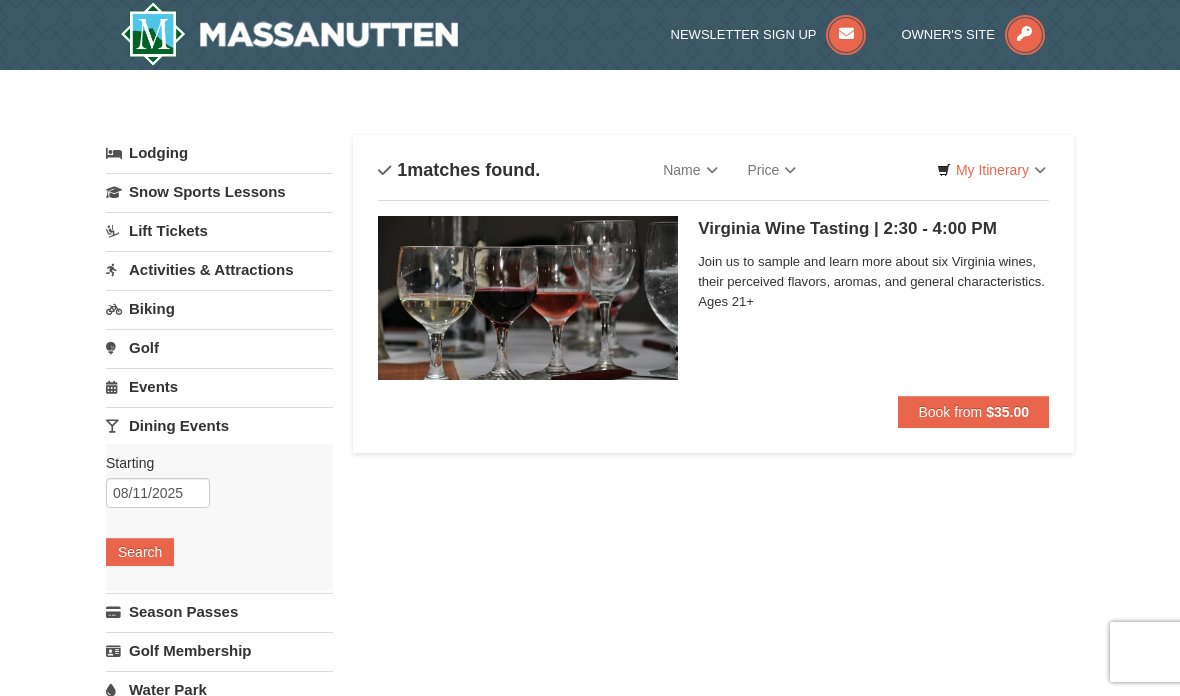 click on "Activities & Attractions" at bounding box center (219, 269) 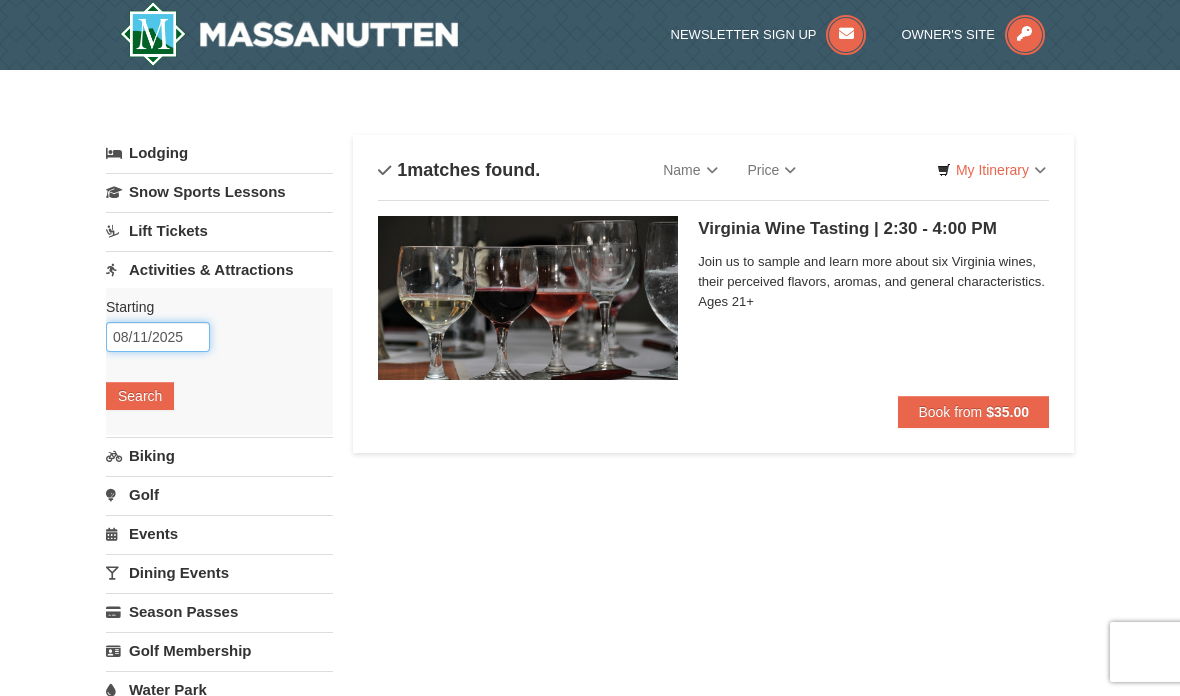 click on "08/11/2025" at bounding box center [158, 337] 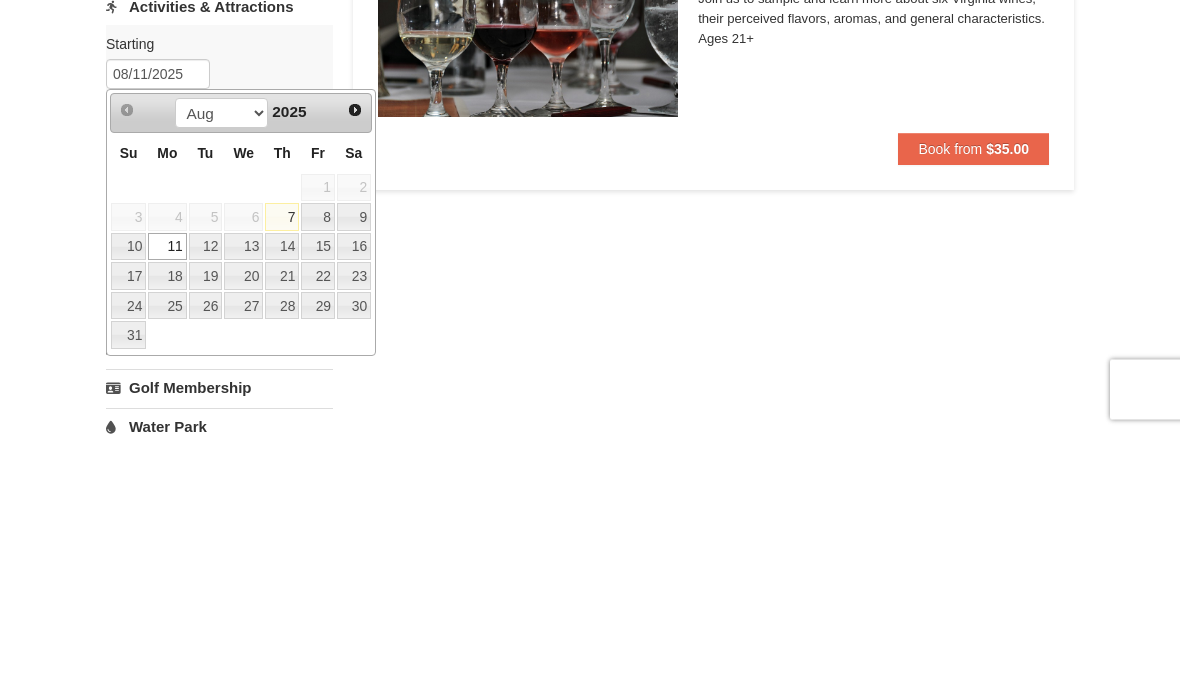 click on "12" at bounding box center (206, 510) 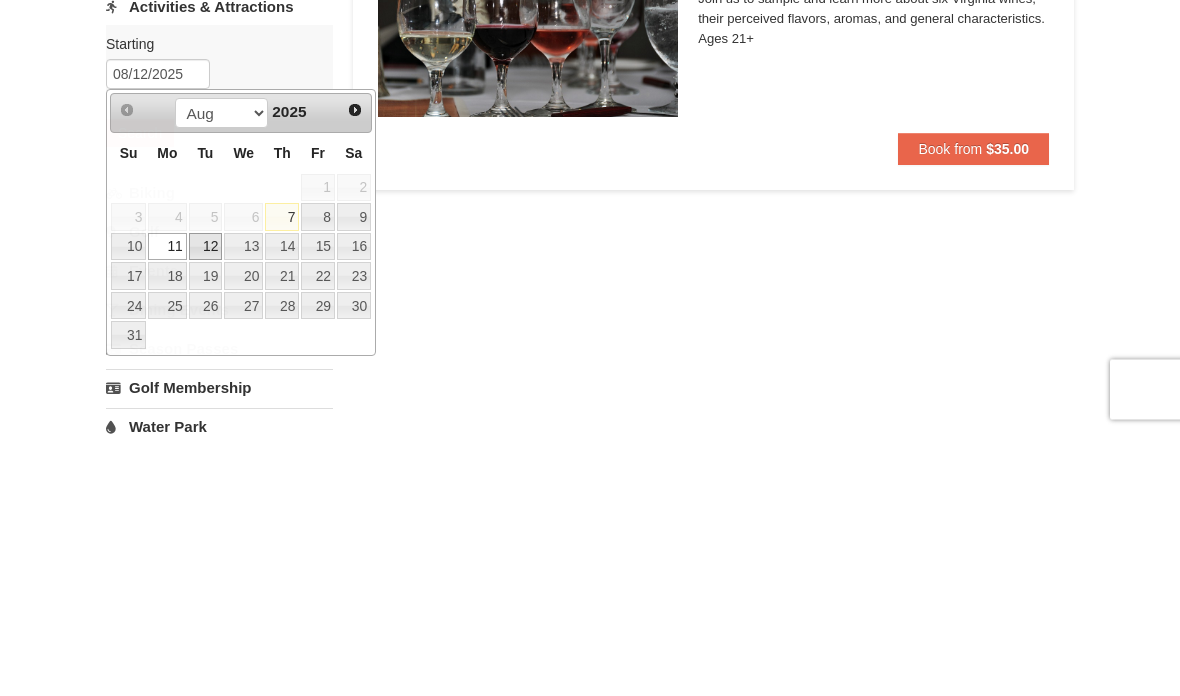 scroll, scrollTop: 263, scrollLeft: 0, axis: vertical 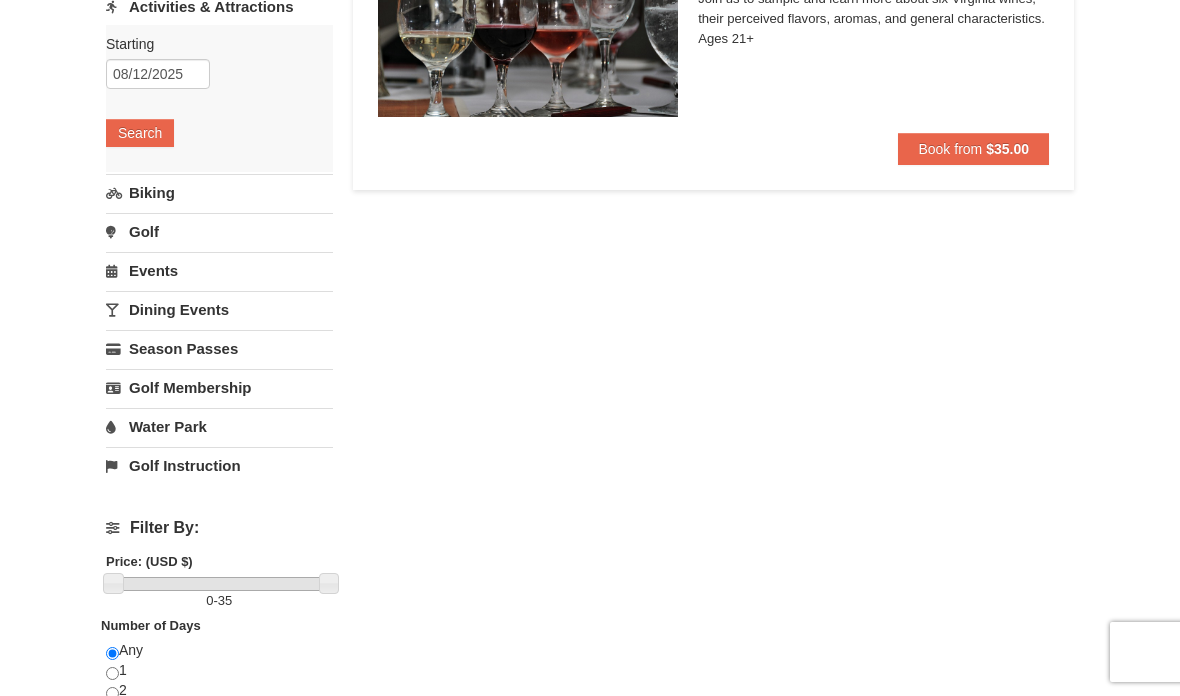 click on "Search" at bounding box center (140, 133) 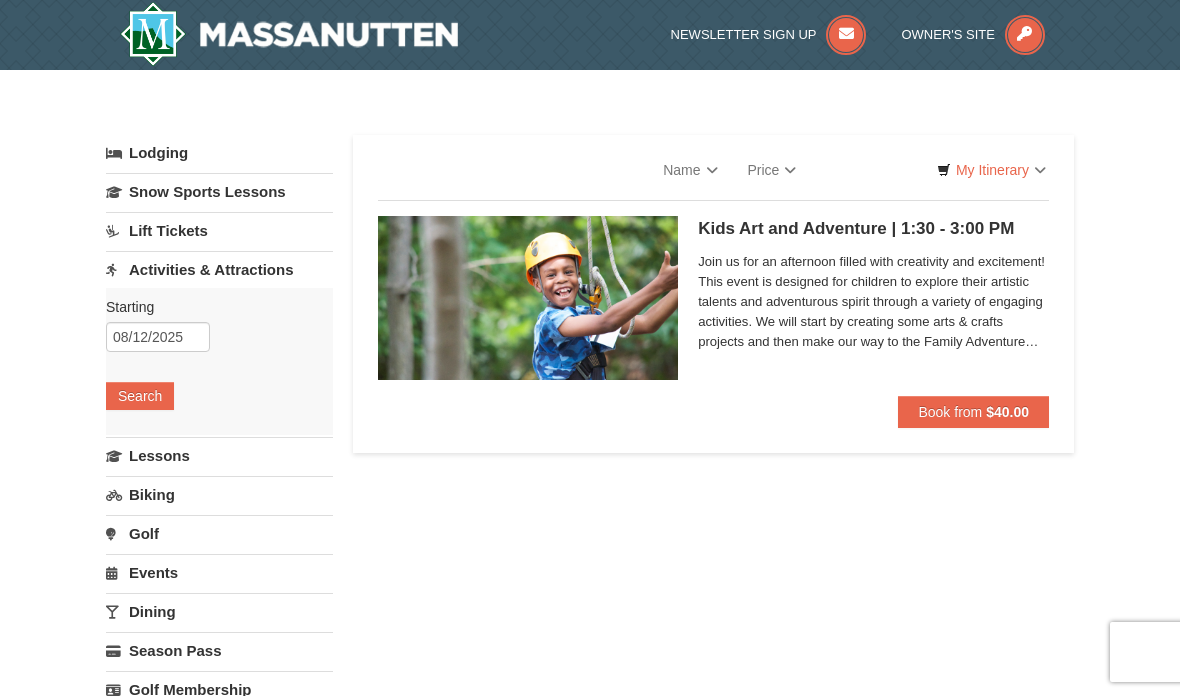 scroll, scrollTop: 0, scrollLeft: 0, axis: both 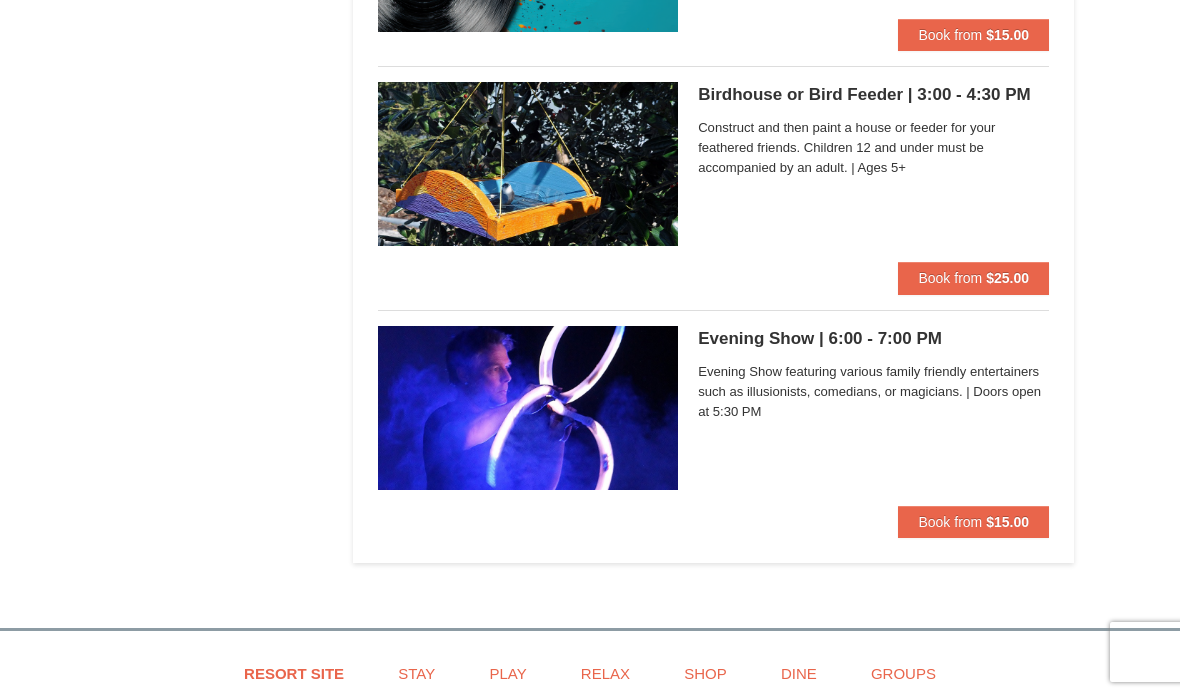 click on "$15.00" at bounding box center [1007, 522] 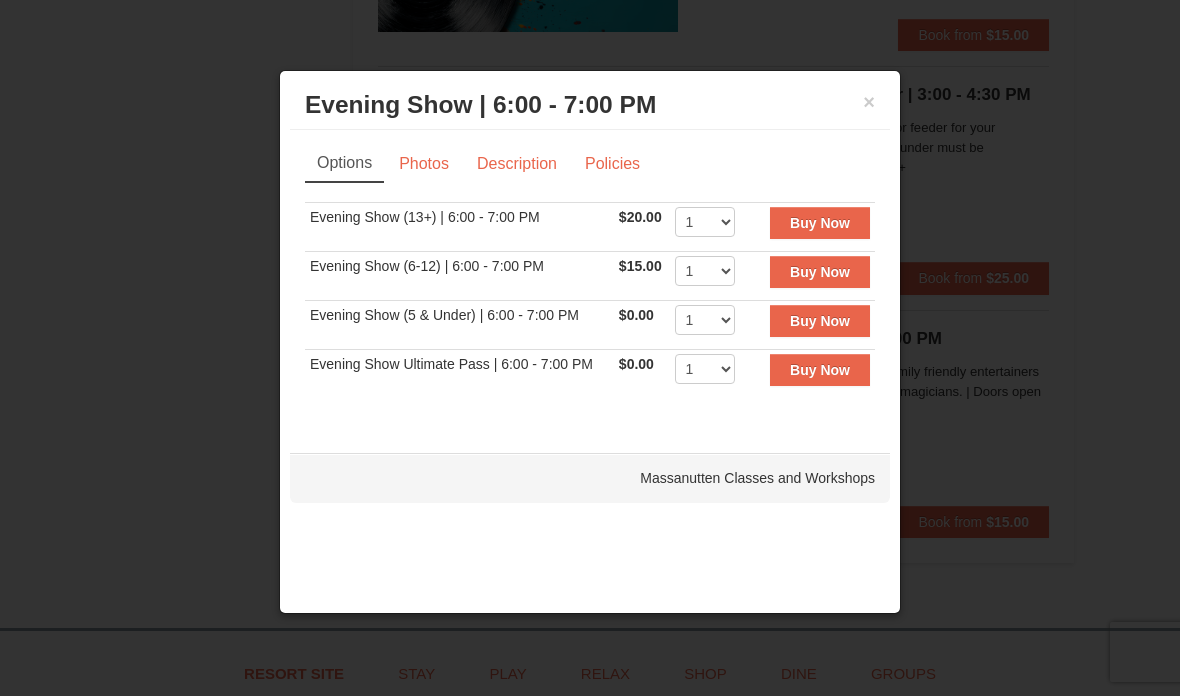 click on "Description" at bounding box center (517, 164) 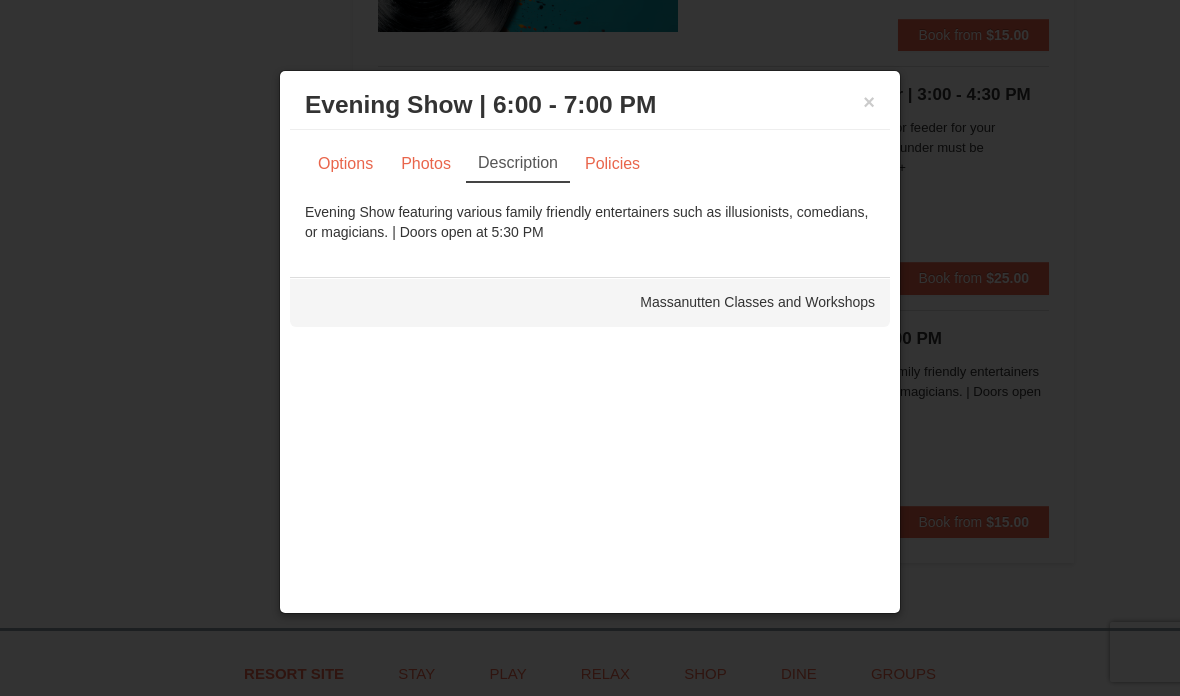 click on "Options" at bounding box center (345, 164) 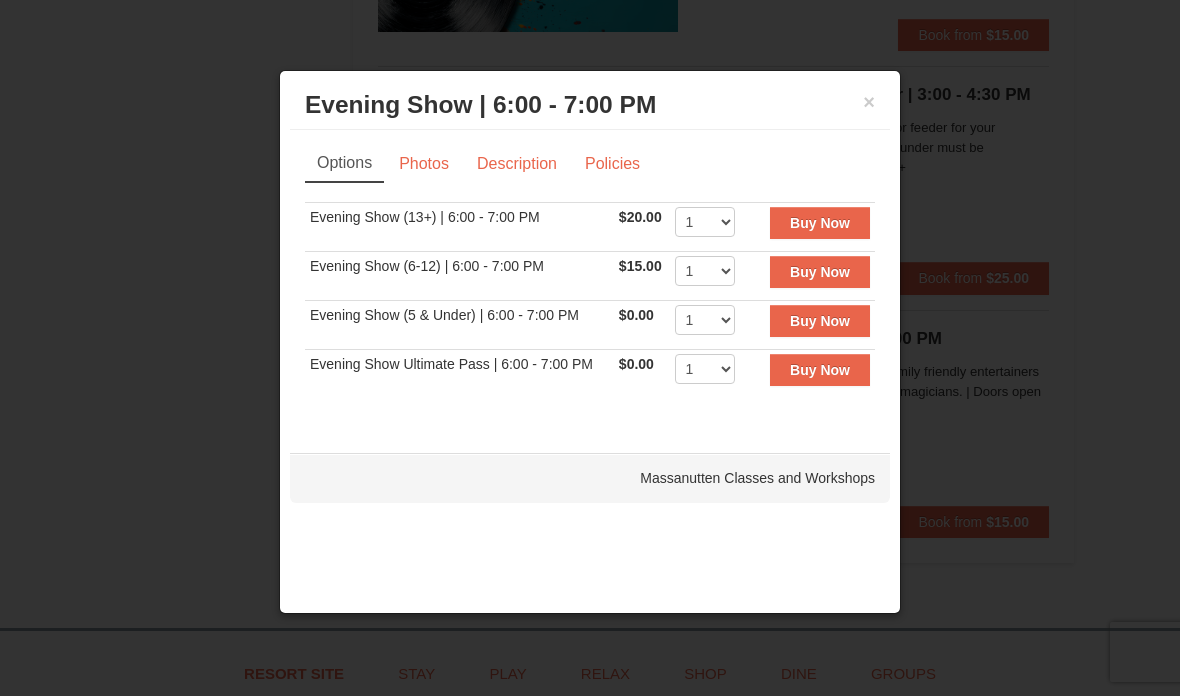 click on "Evening Show Ultimate Pass | 6:00 - 7:00 PM" at bounding box center (459, 373) 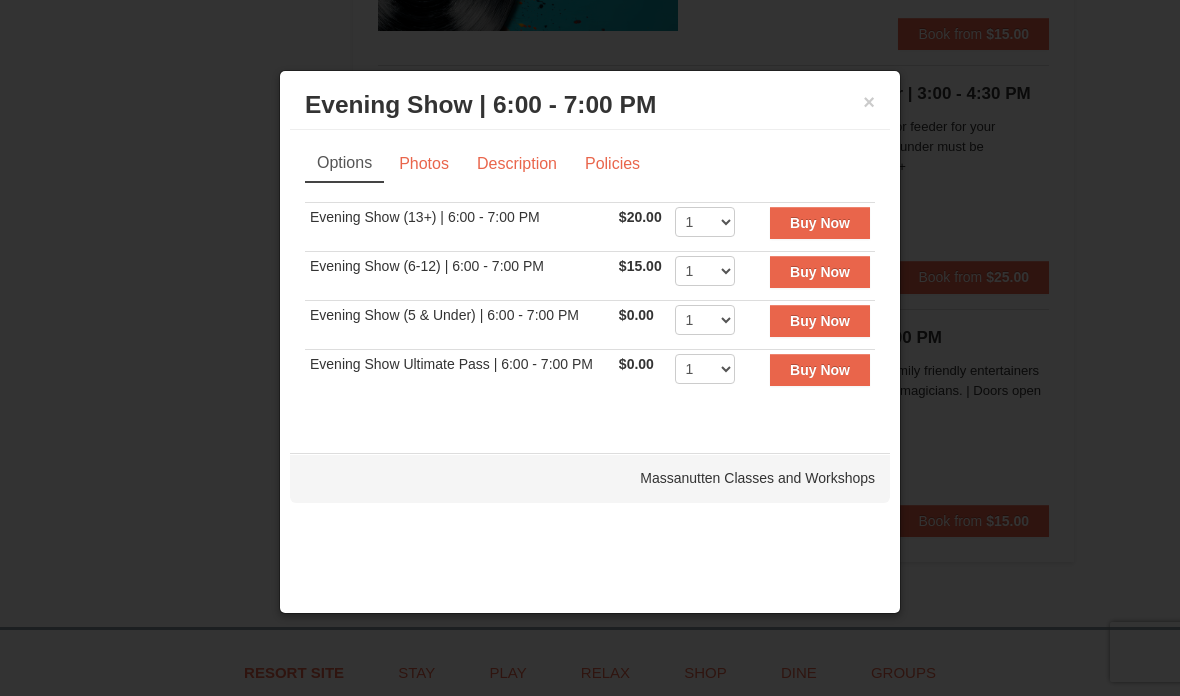 scroll, scrollTop: 6734, scrollLeft: 0, axis: vertical 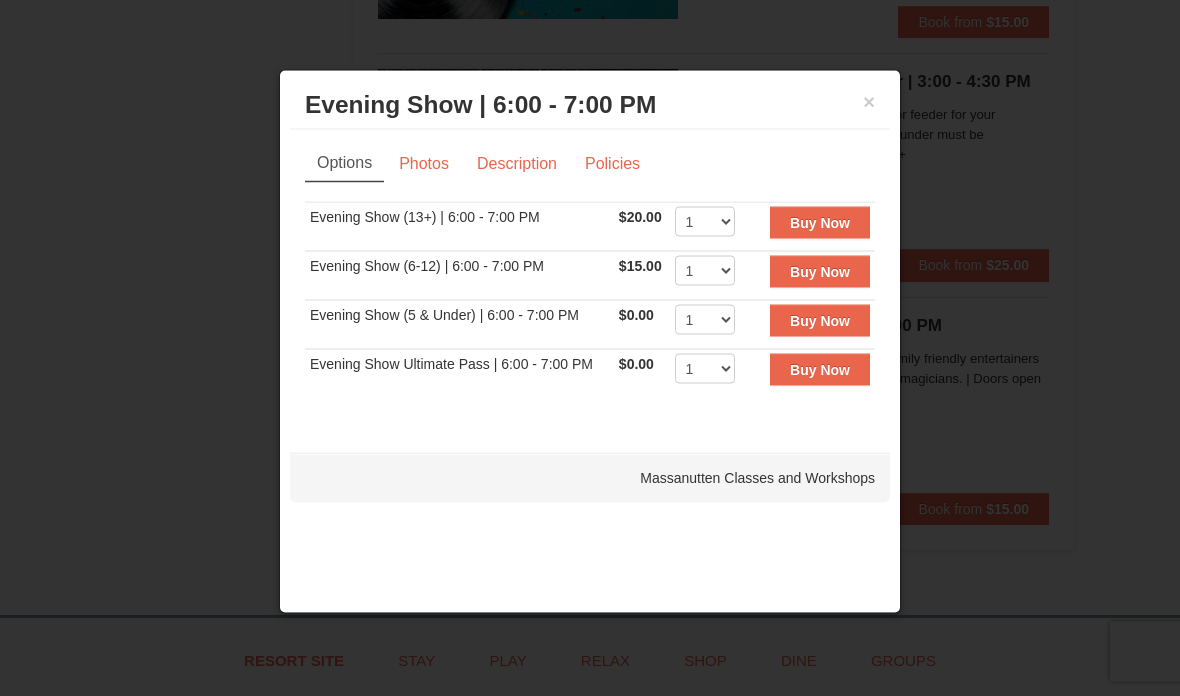 click on "×" at bounding box center (869, 102) 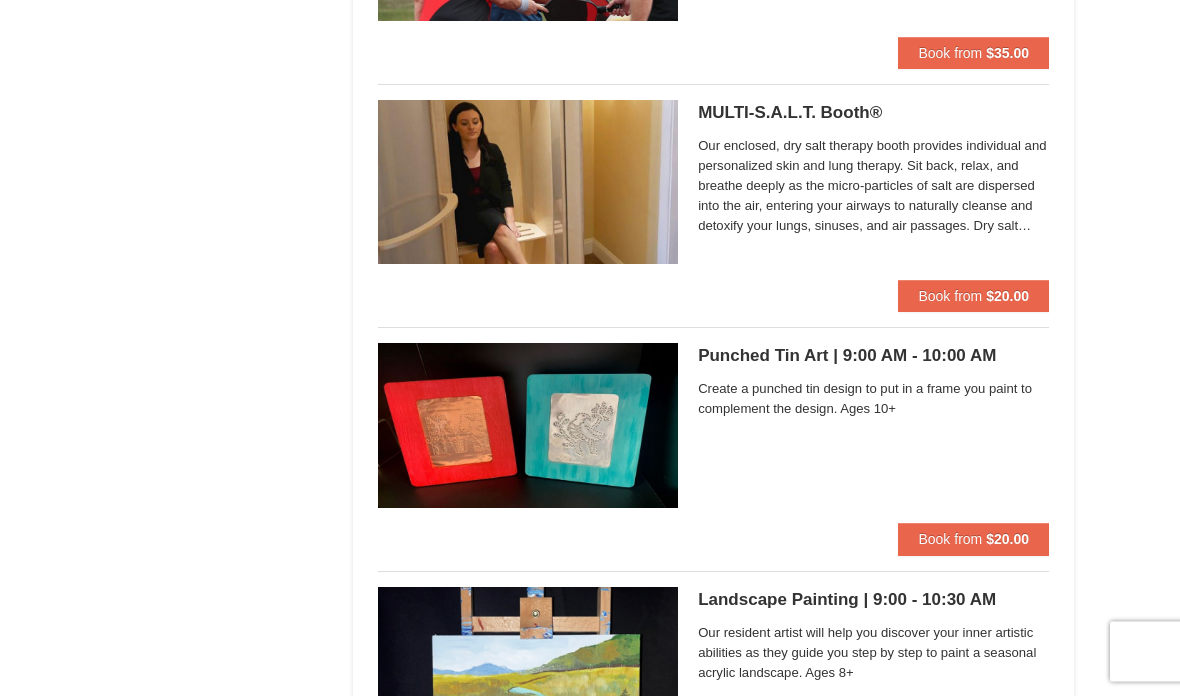 scroll, scrollTop: 4255, scrollLeft: 0, axis: vertical 